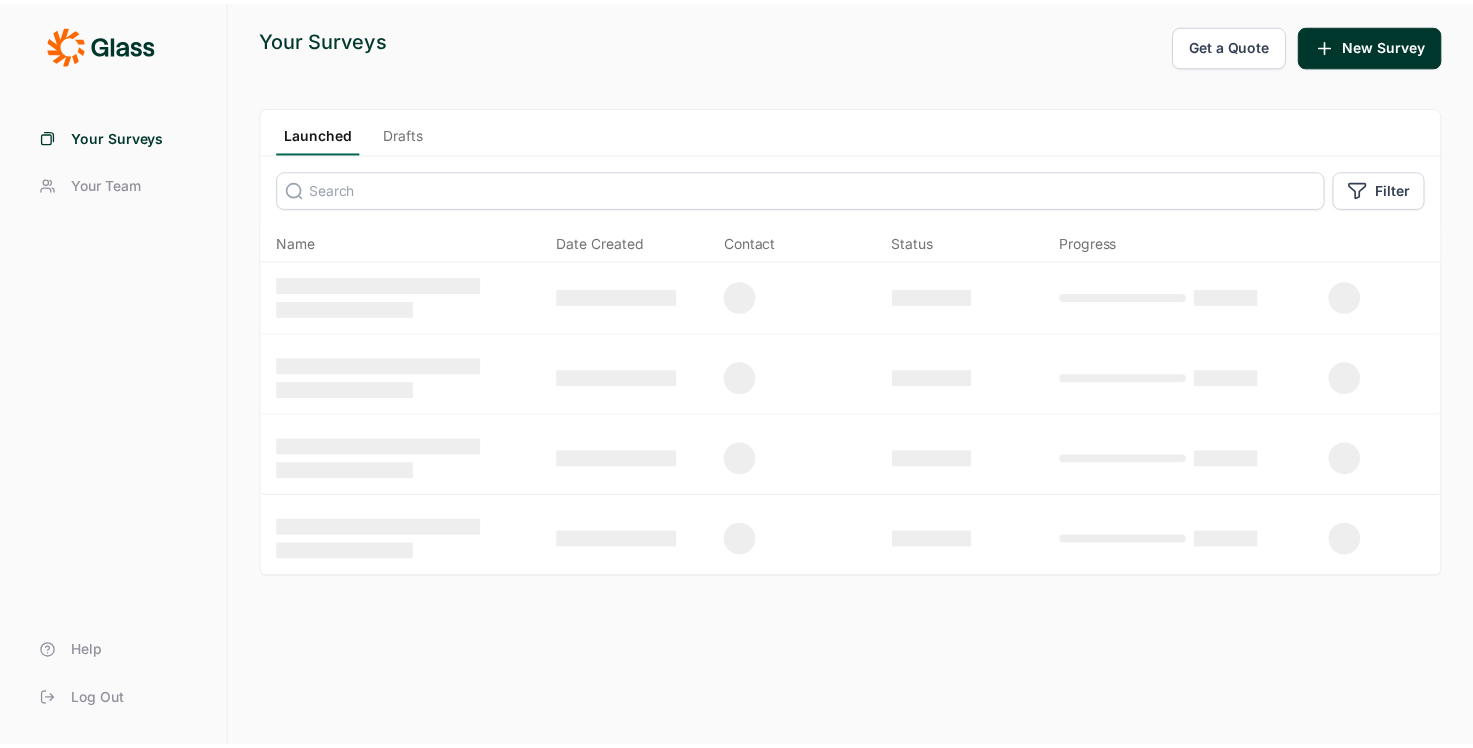 scroll, scrollTop: 0, scrollLeft: 0, axis: both 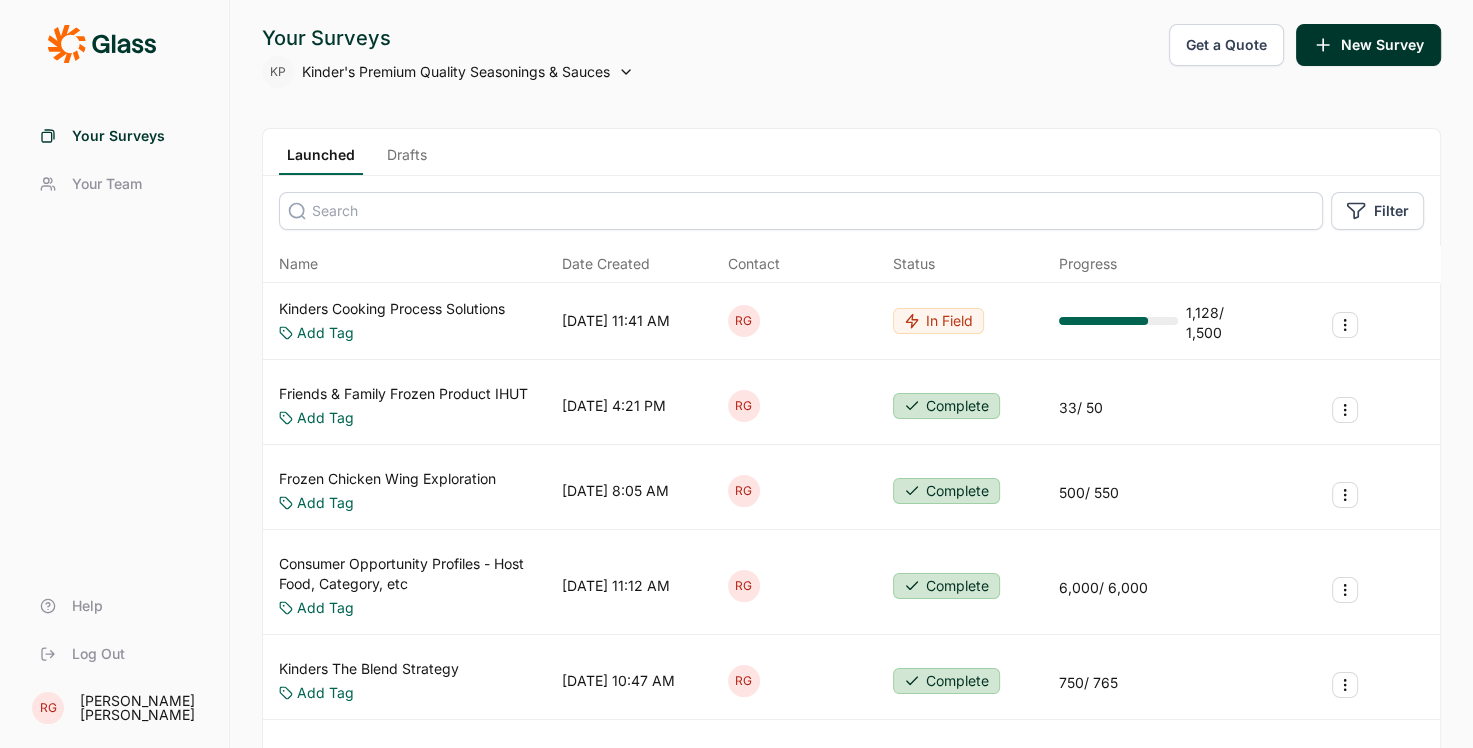 click on "Kinders Cooking Process Solutions" at bounding box center [392, 309] 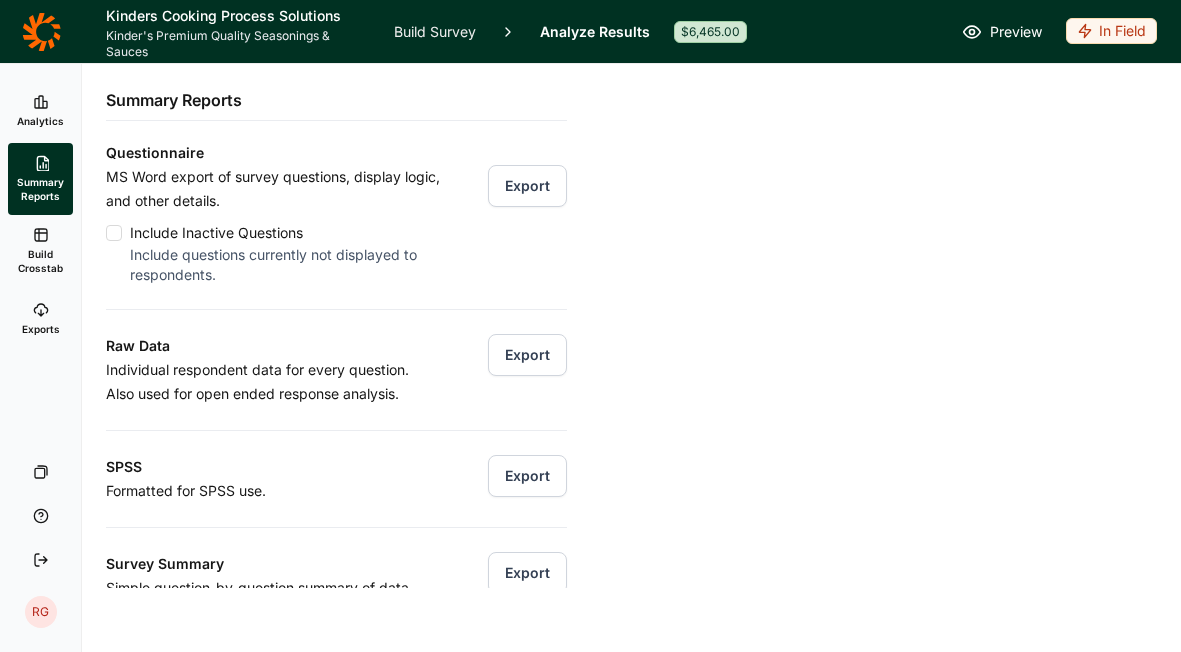 scroll, scrollTop: 0, scrollLeft: 0, axis: both 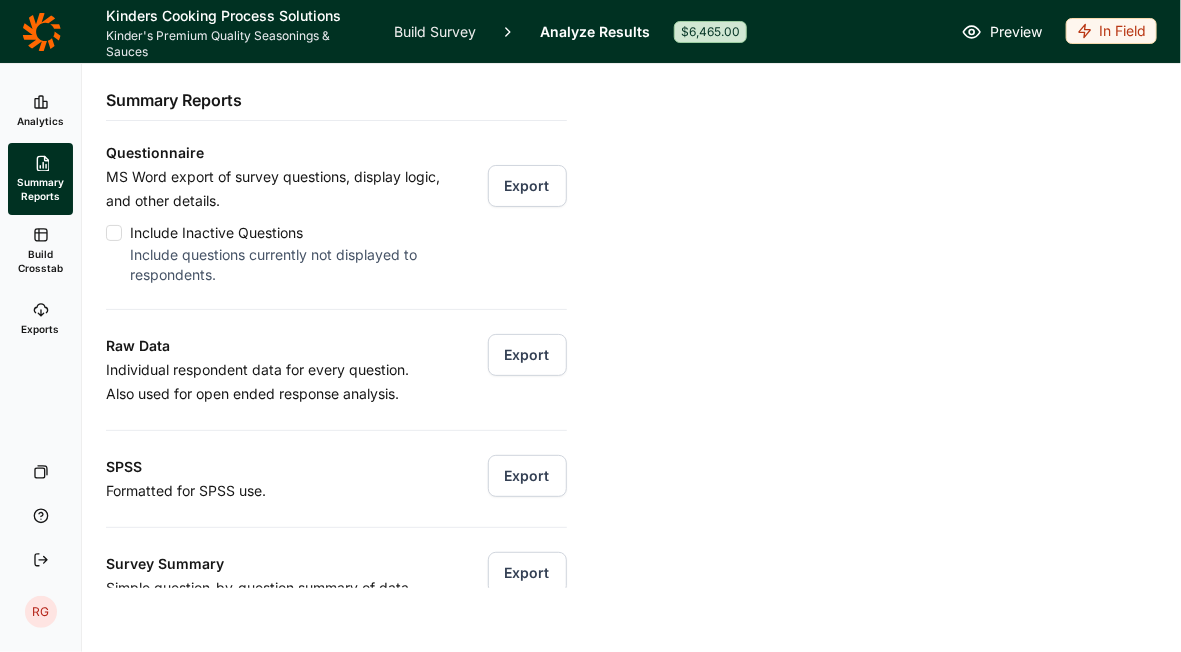 click on "Summary Reports" at bounding box center [40, 189] 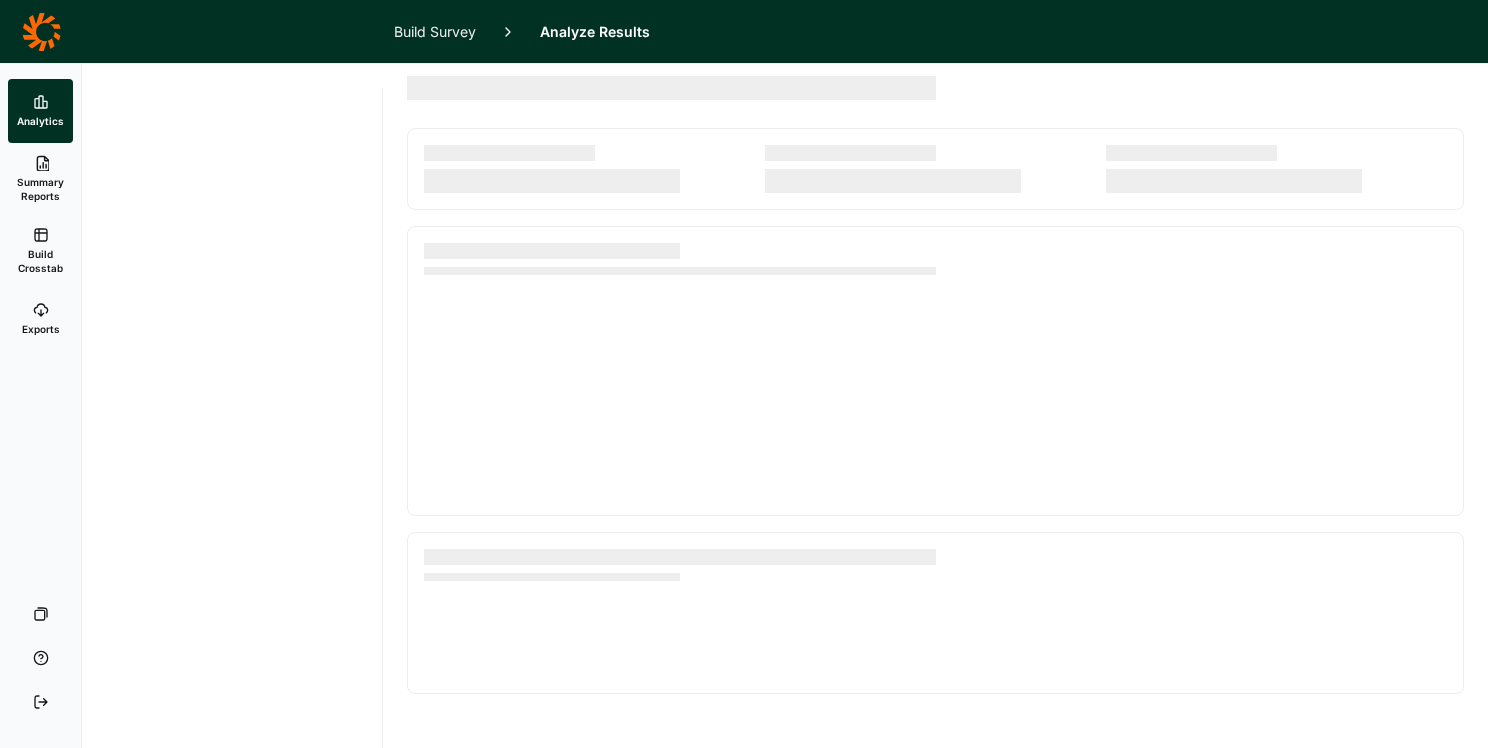 scroll, scrollTop: 0, scrollLeft: 0, axis: both 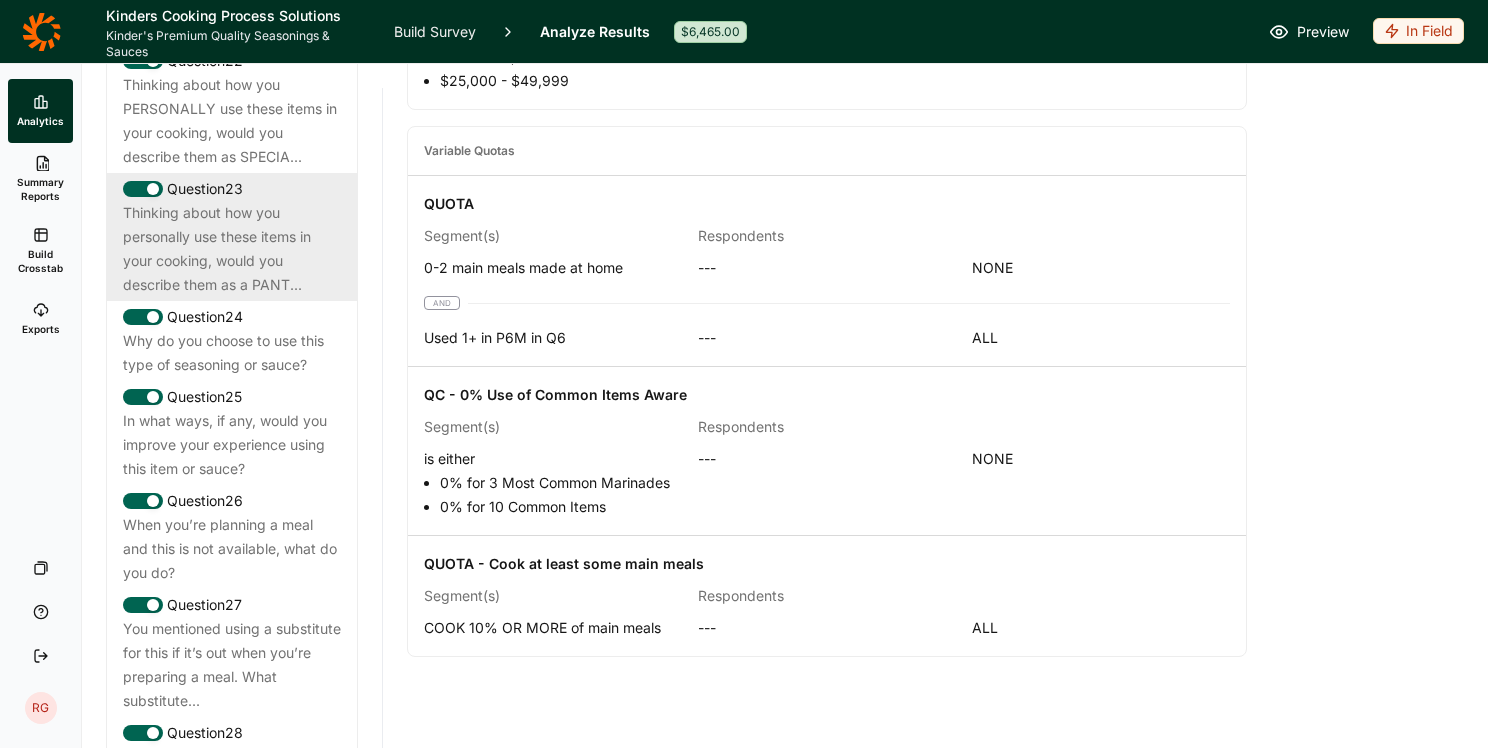 click on "Thinking about how you personally use these items in your cooking, would you describe them as a PANT..." at bounding box center (232, 249) 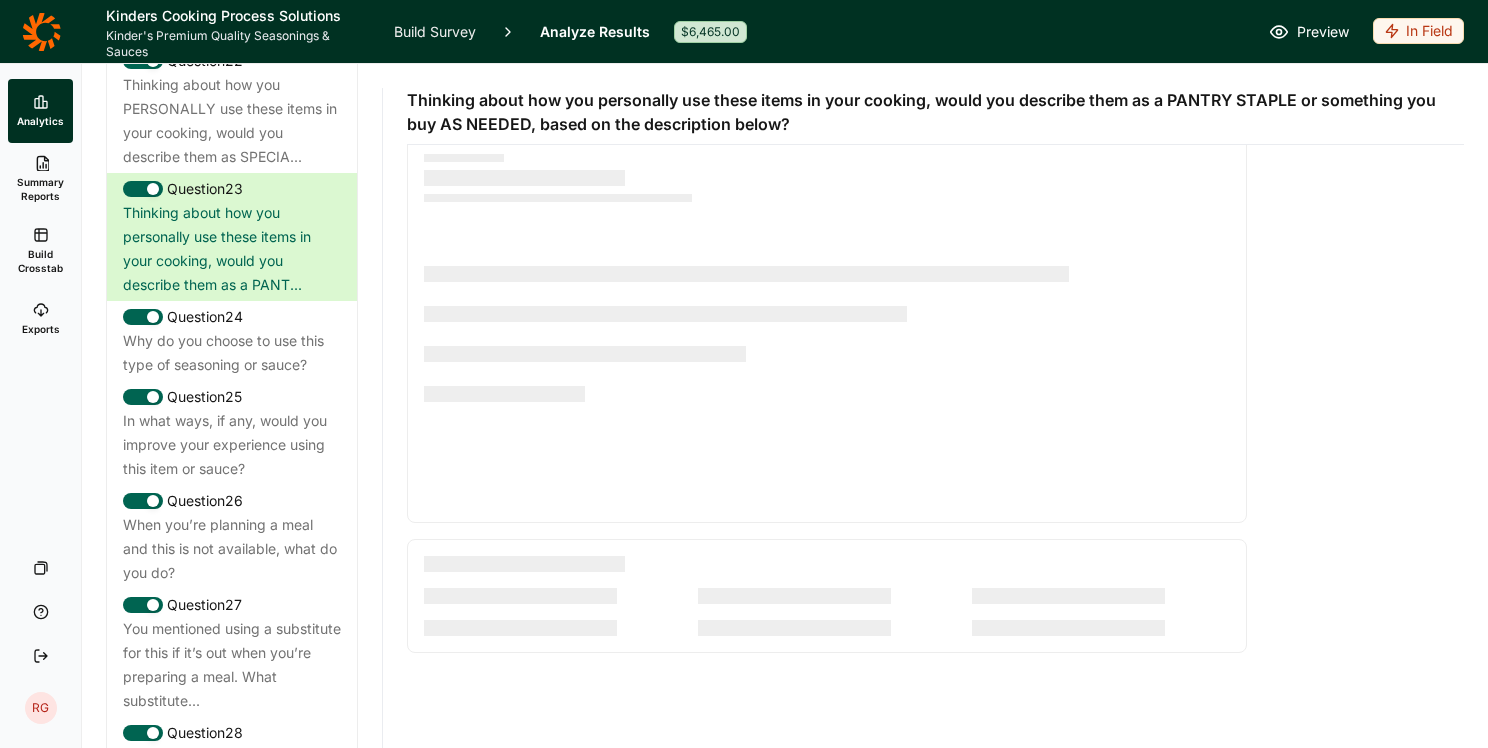 scroll, scrollTop: 0, scrollLeft: 0, axis: both 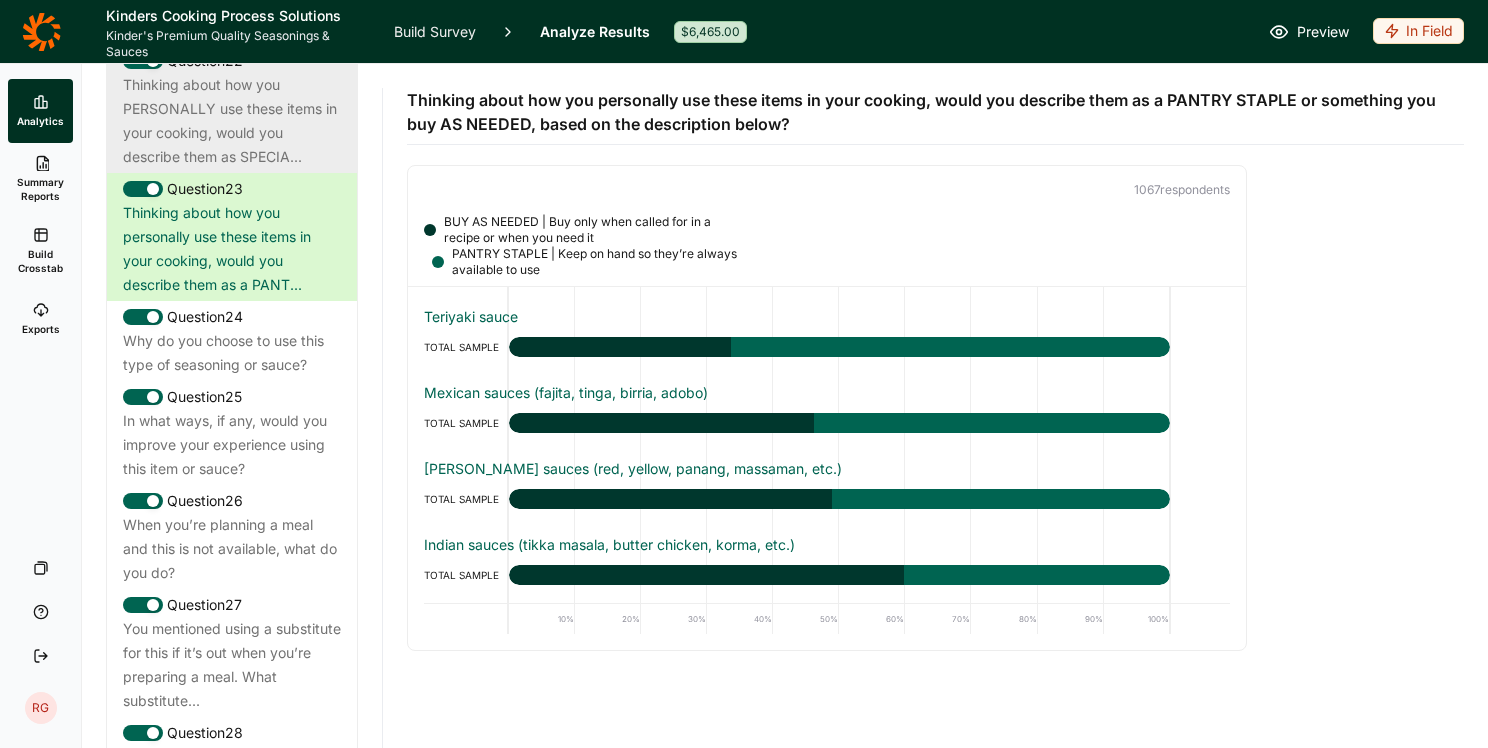click on "Thinking about how you PERSONALLY use these items in your cooking, would you describe them as SPECIA..." at bounding box center [232, 121] 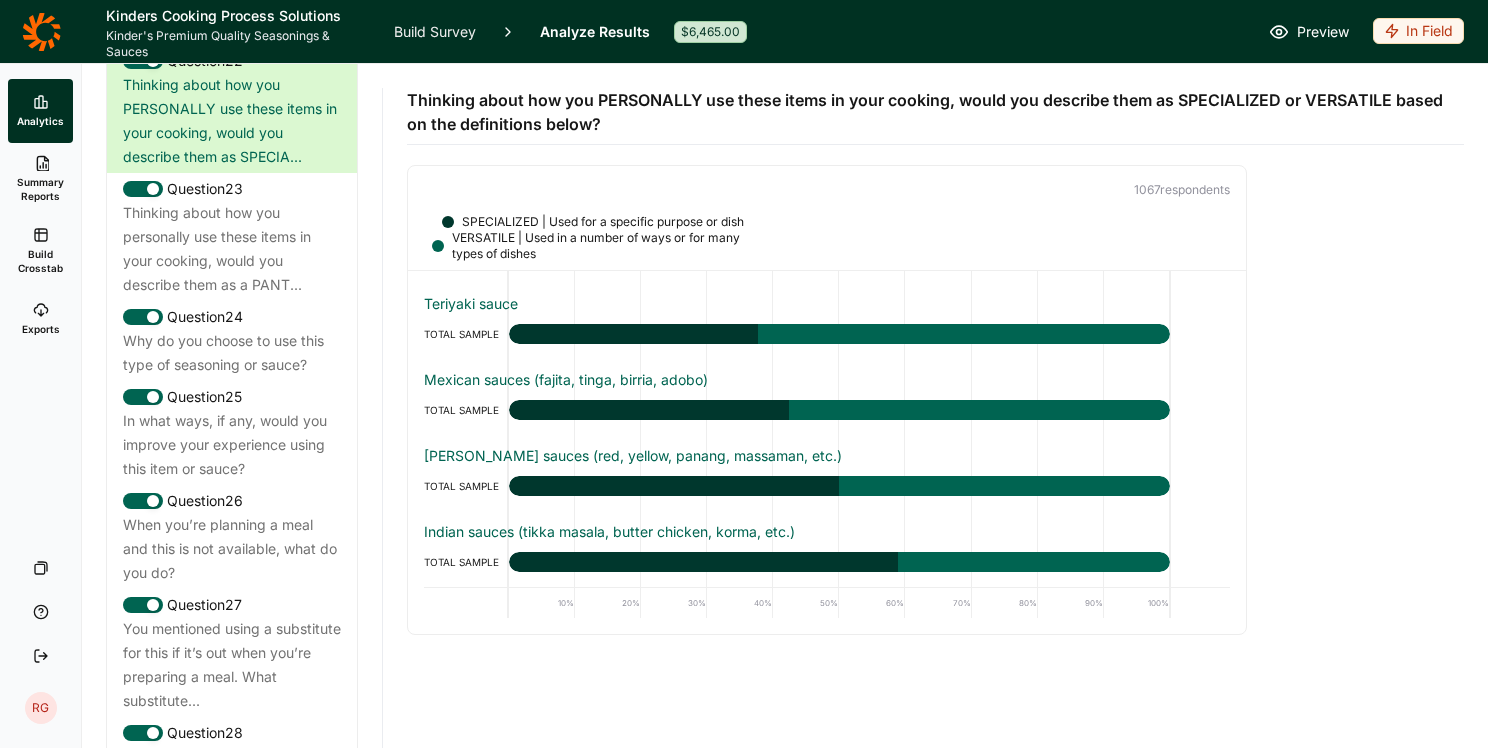 scroll, scrollTop: 2116, scrollLeft: 0, axis: vertical 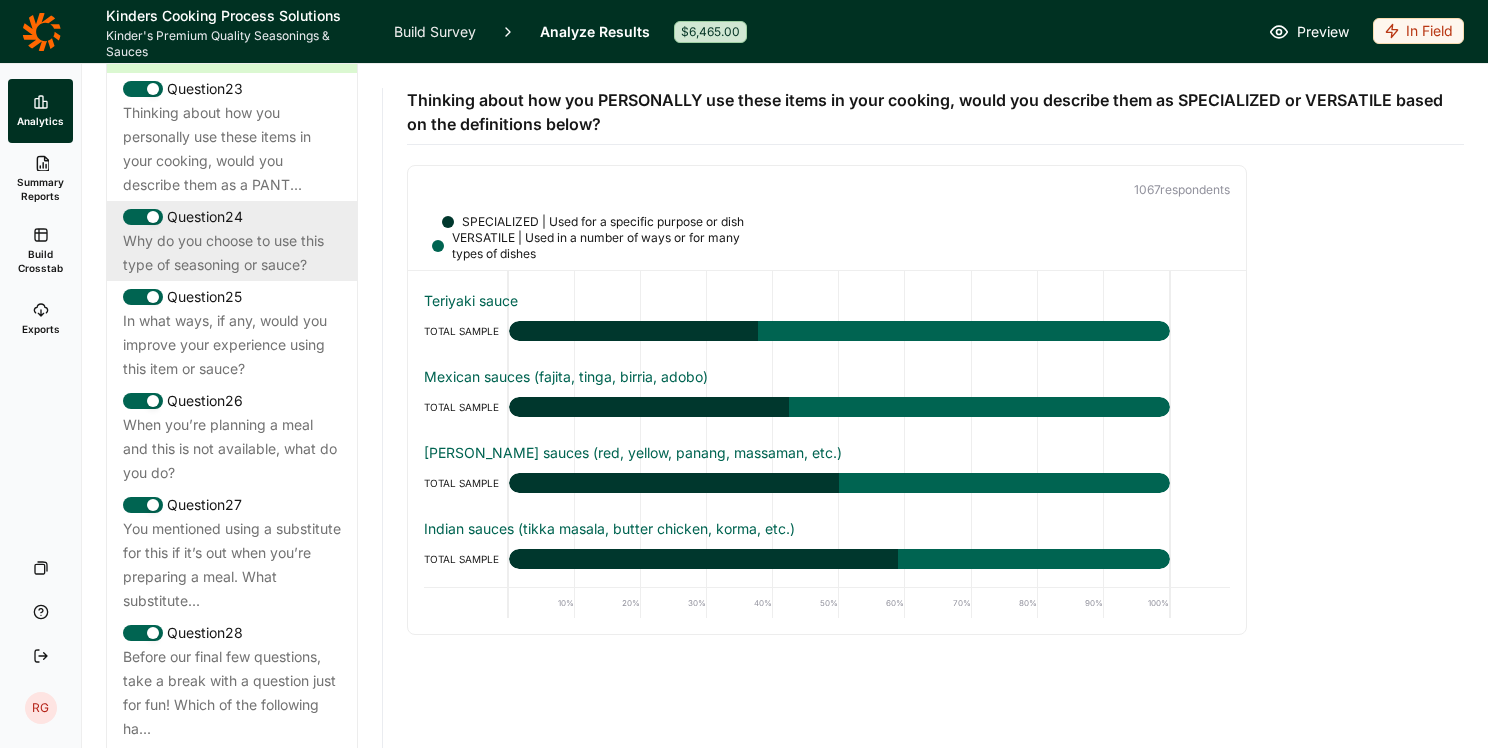 click on "Why do you choose to use this type of seasoning or sauce?" at bounding box center (232, 253) 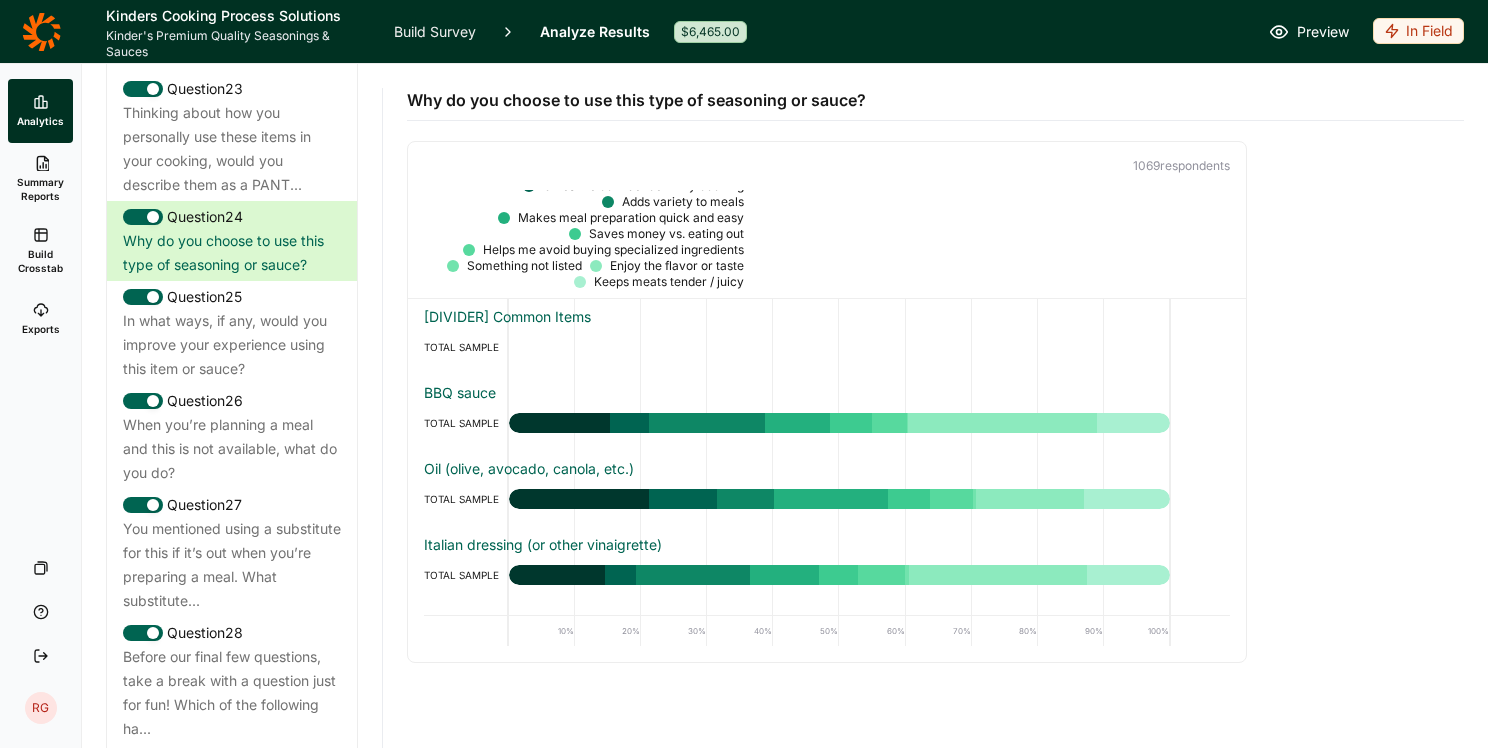 scroll, scrollTop: 60, scrollLeft: 0, axis: vertical 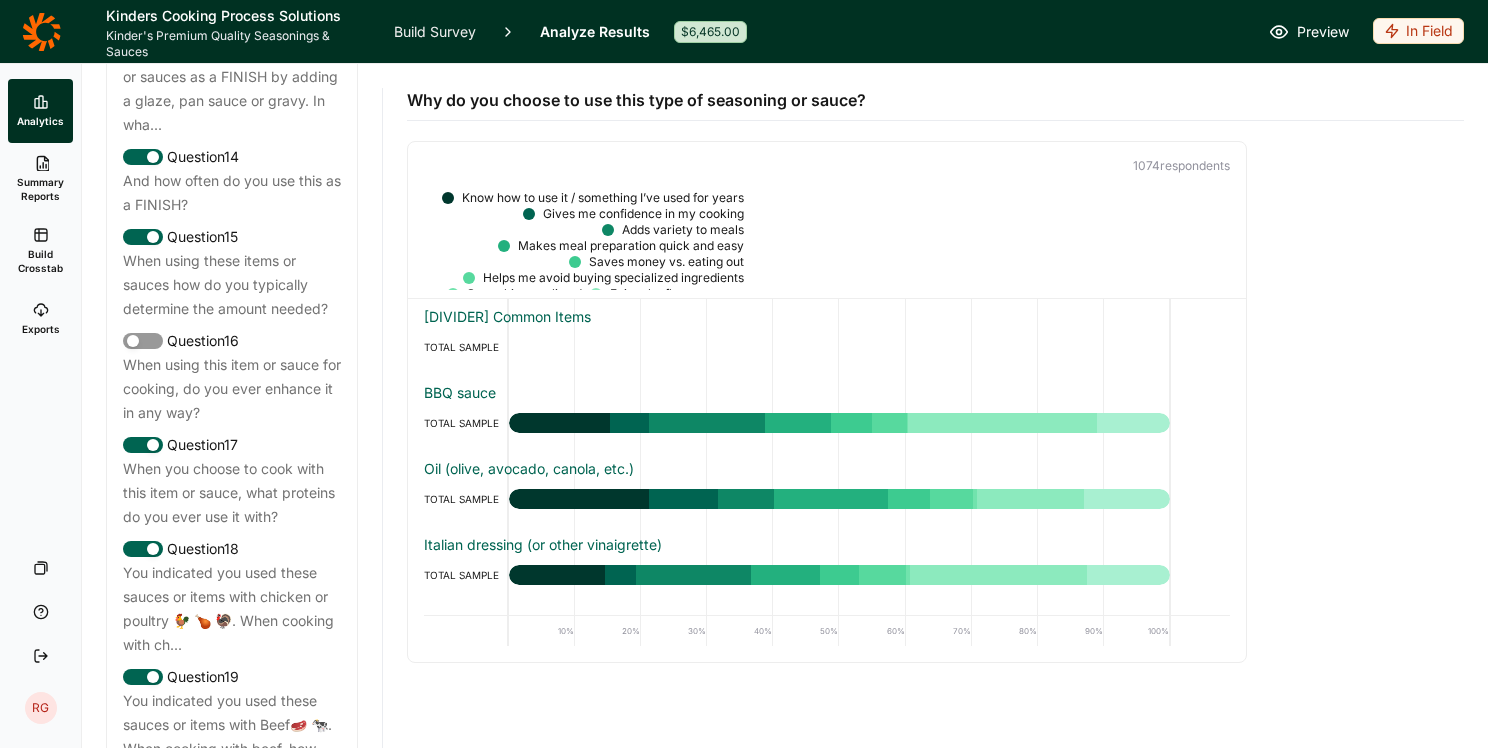 click on "Kinders Cooking Process Solutions" at bounding box center [238, 16] 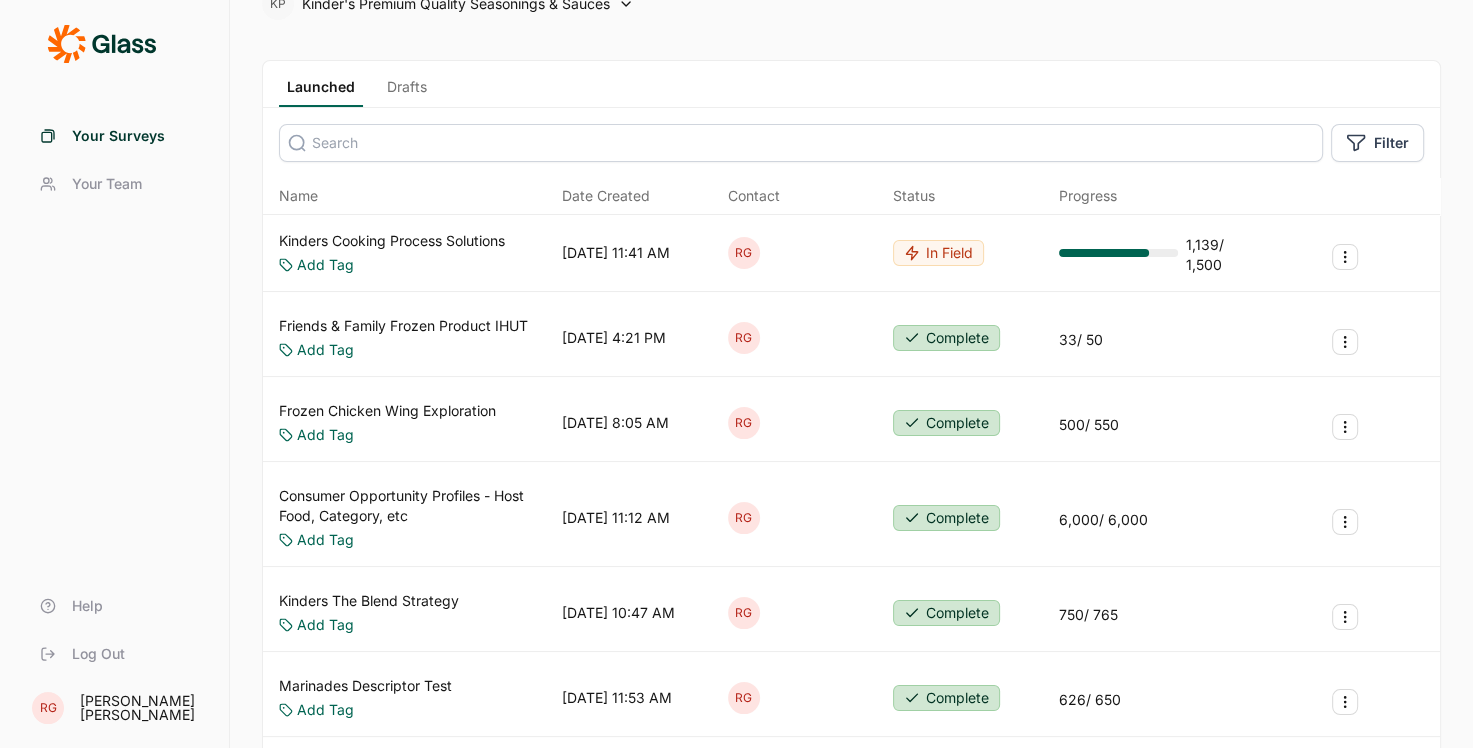 scroll, scrollTop: 100, scrollLeft: 0, axis: vertical 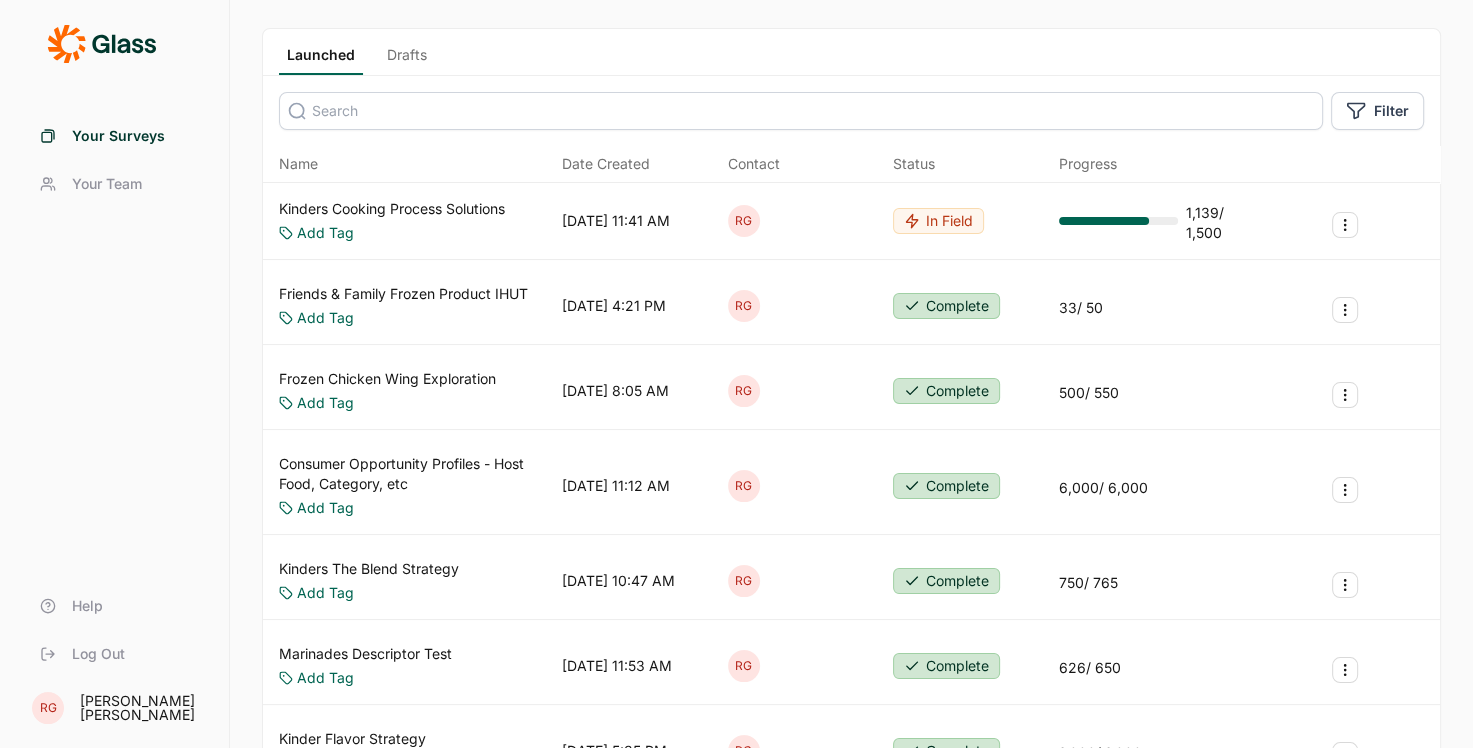 click on "Consumer Opportunity Profiles - Host Food, Category, etc" at bounding box center (416, 474) 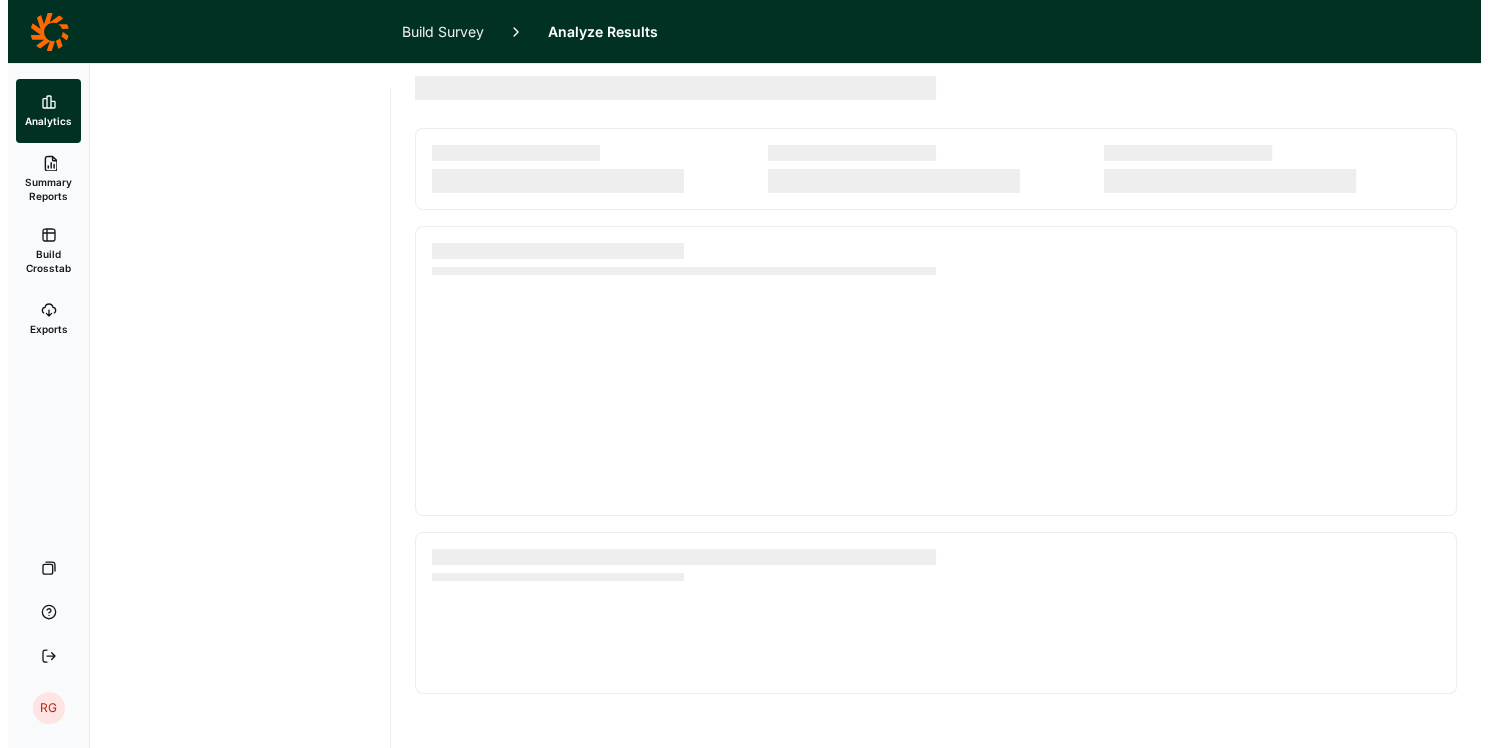 scroll, scrollTop: 0, scrollLeft: 0, axis: both 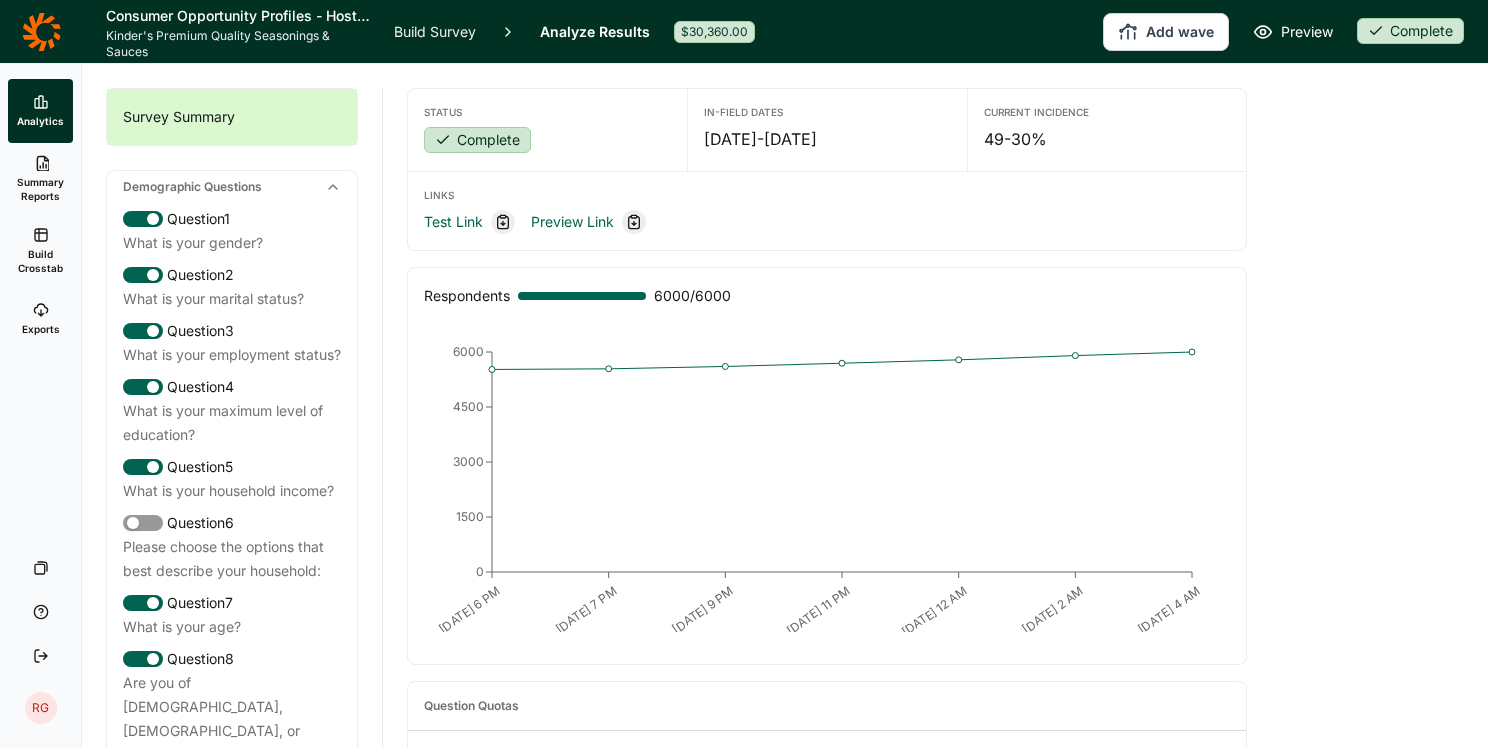 click on "Status Complete In-Field Dates Feb 26, 2025  -  Apr 1, 2025 Current Incidence 49-30% Links Test Link Preview Link Respondents 6000  /  6000 3/27 6 PM 3/27 7 PM 3/27 9 PM 3/27 11 PM 3/28 12 AM 3/28 2 AM 3/28 4 AM 0 1500 3000 4500 6000 Question Quotas Question 2 Do you or any members of your household work for any of the following? Option(s) Respondents is either An advertising agency or public relations firm  A market research department or company Retail drug, grocery or mass merchandise store  --- NONE Question 3 Who handles grocery shopping for your household? Option(s) Respondents Someone else --- NONE Question 4 Who handles the meal preparation for your household? Option(s) Respondents Someone else --- NONE Question 12 What should you do if you see this when driving?  Option(s) Respondents Stop --- ALL Variable Quotas SURVEY QUALIFICATION Segment(s) Respondents Category Purchase P6M --- ALL FIELD MANAGER: QC IDEAS Segment(s) Respondents is either Jar Gravy Regularity Misalignment Wing On Hand Misalignment" at bounding box center [935, 1089] 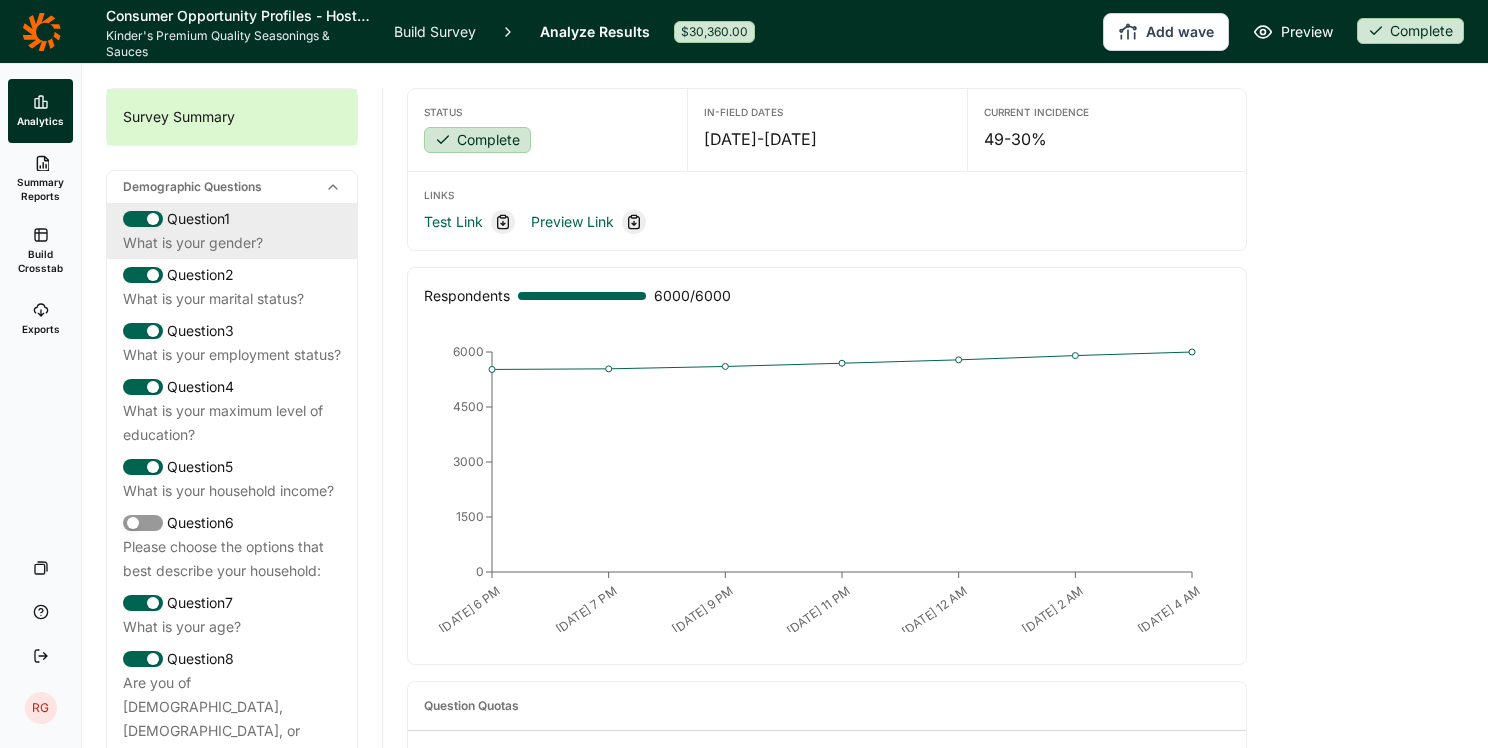 click on "Question  1 What is your gender?" at bounding box center [232, 231] 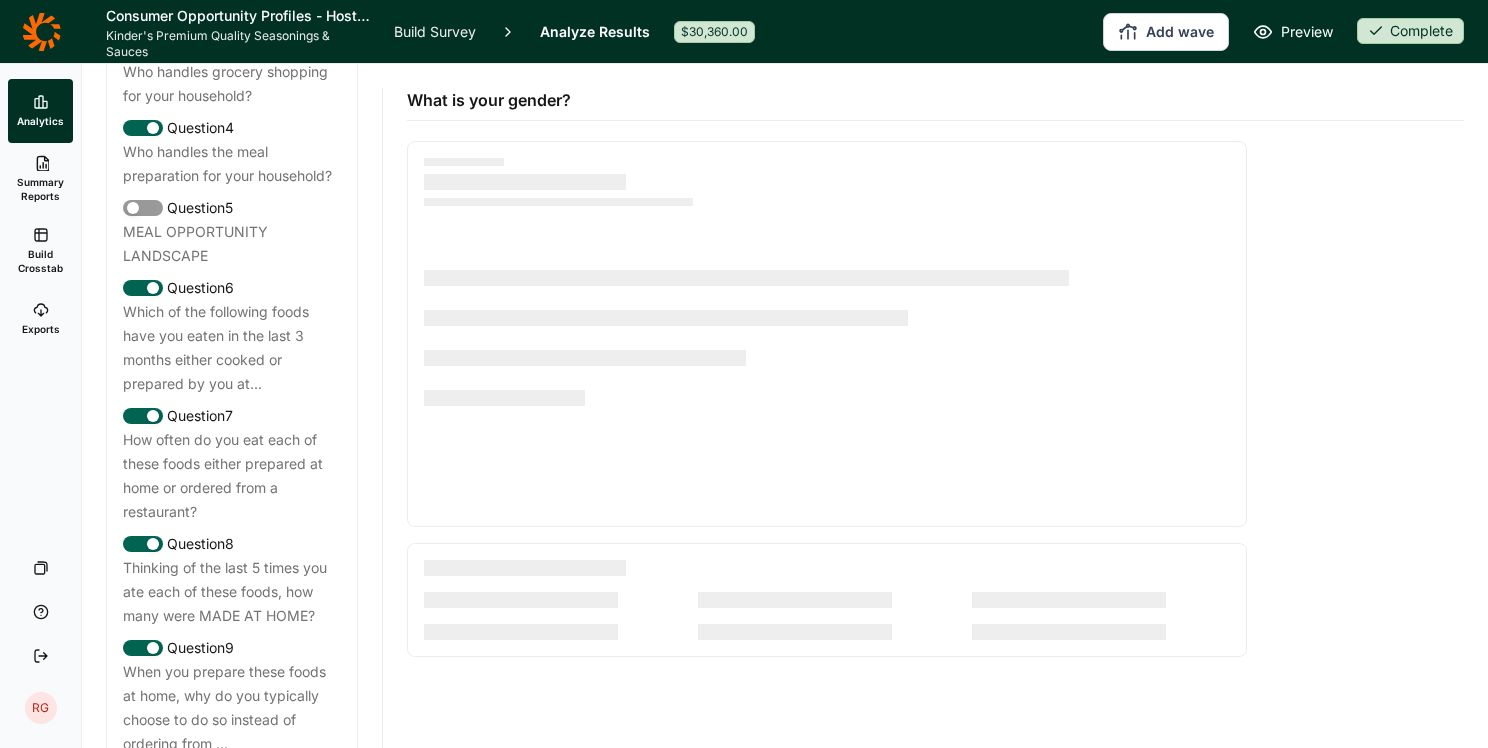 scroll, scrollTop: 2493, scrollLeft: 0, axis: vertical 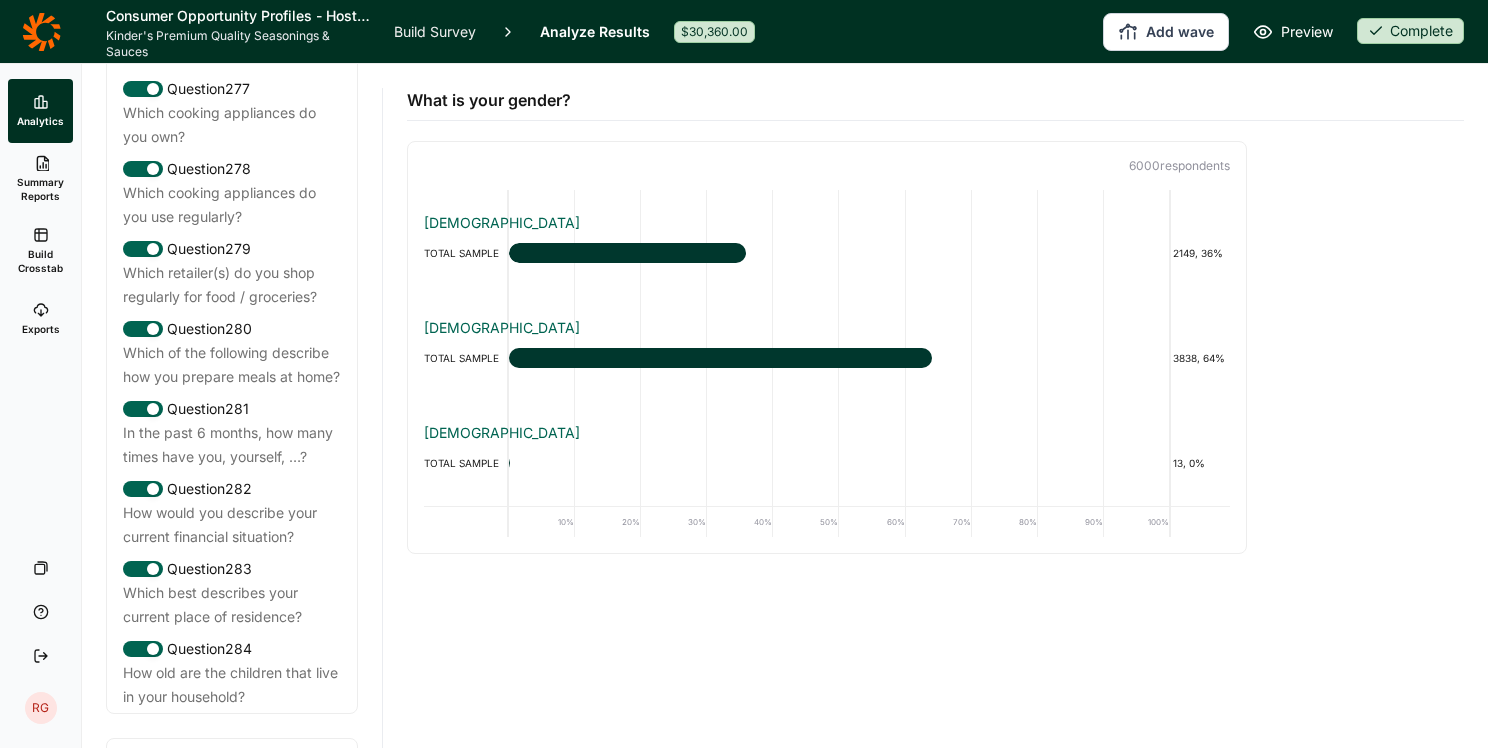 click on "How much do you feel like your cooking habits are influenced by any of the following?" at bounding box center [232, -511] 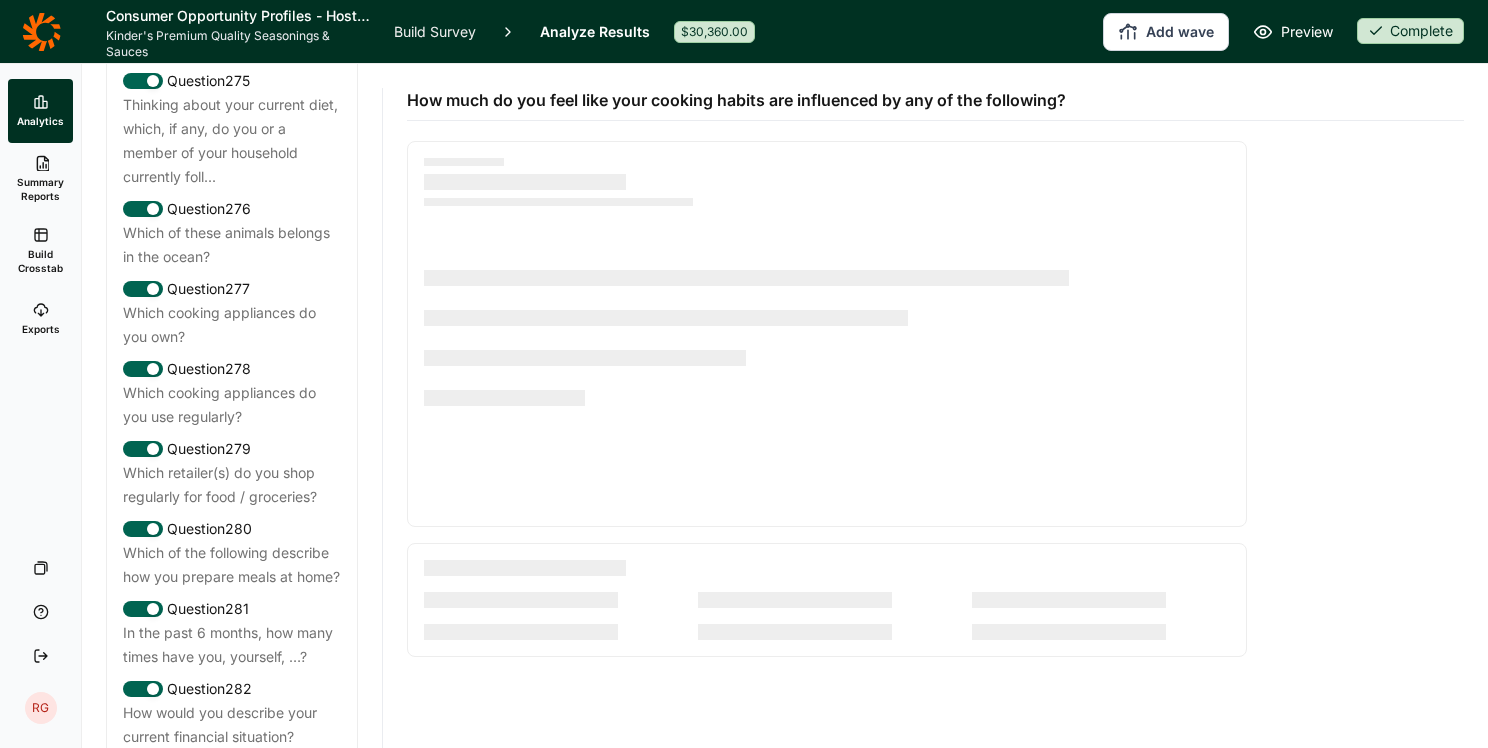 scroll, scrollTop: 29568, scrollLeft: 0, axis: vertical 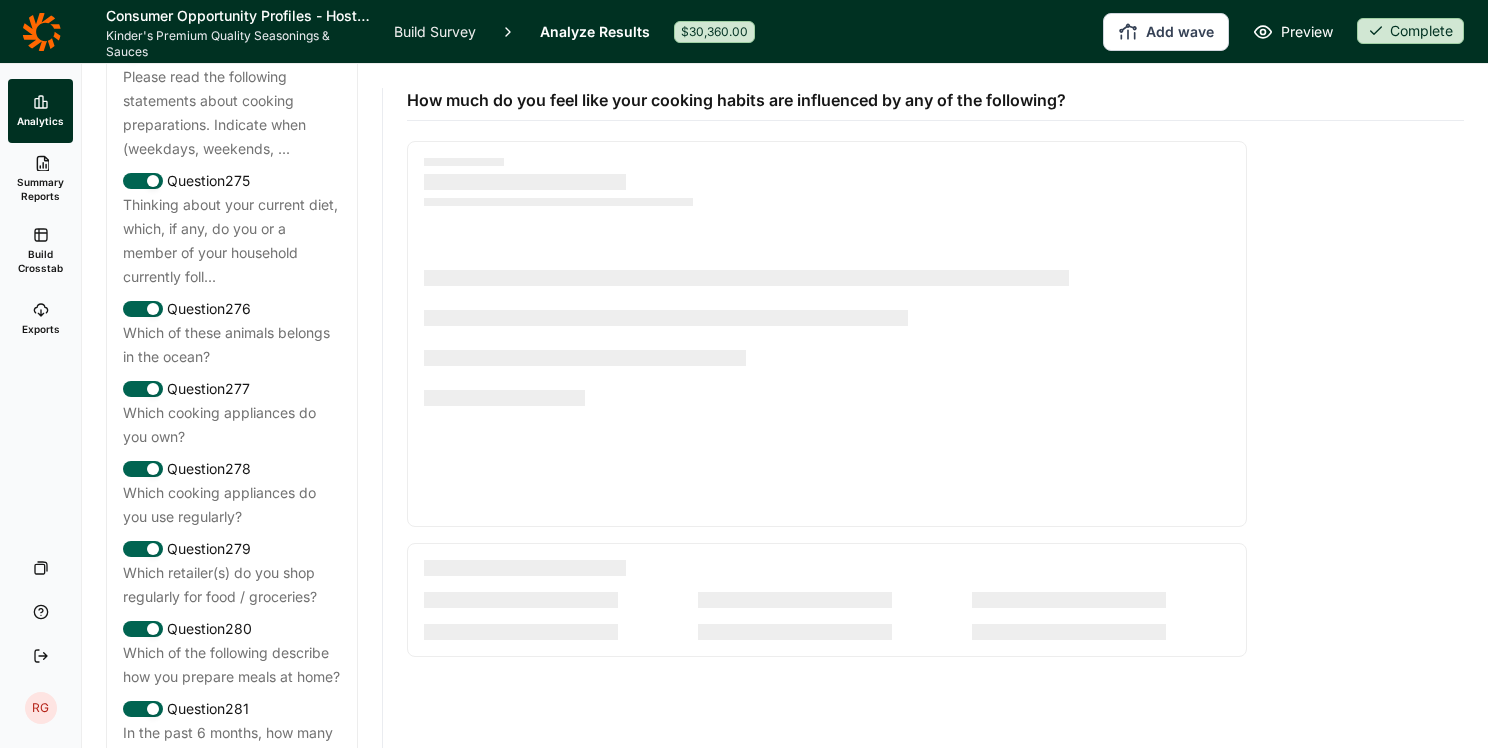 click on "Which of the following statements best describes your goals or aspirations as it relates to cooking?" at bounding box center (232, -591) 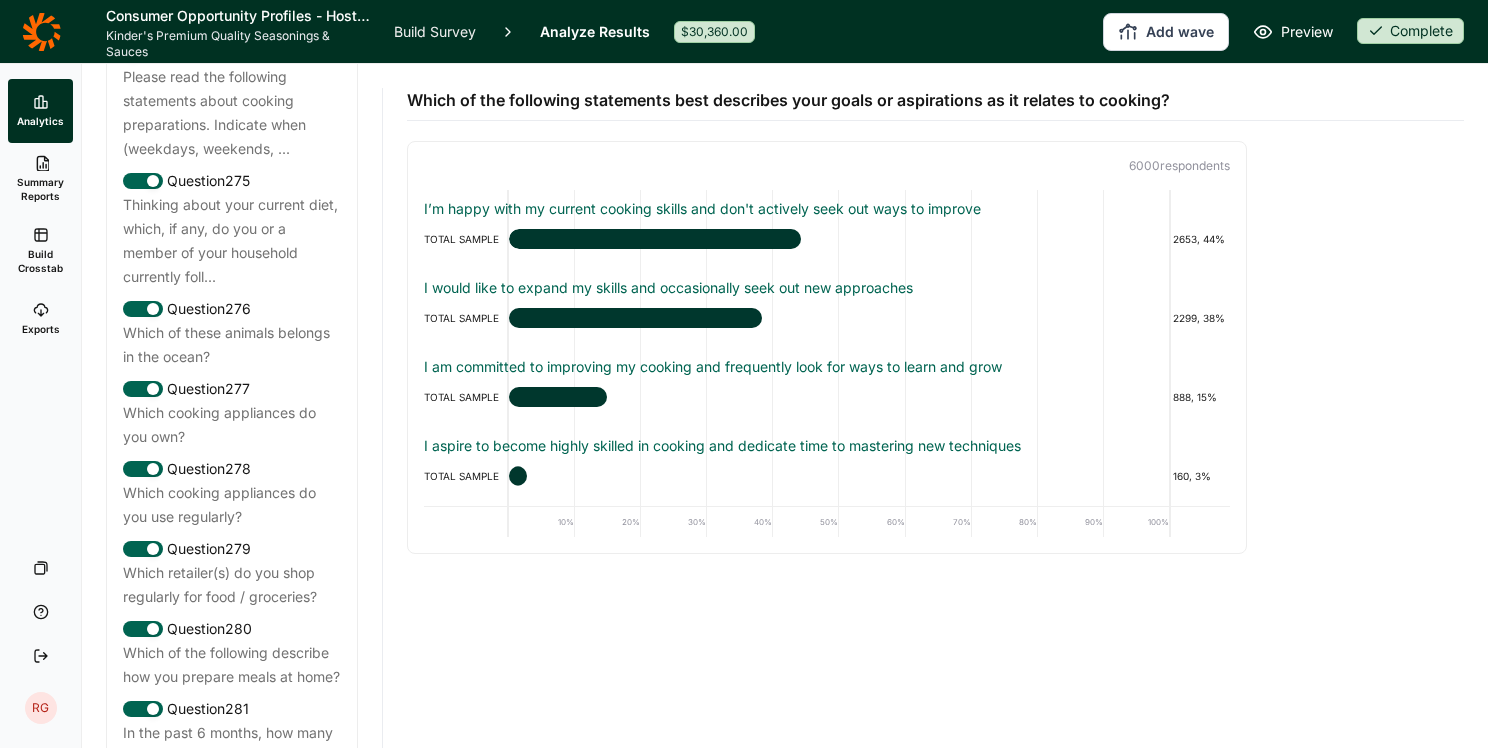 scroll, scrollTop: 29768, scrollLeft: 0, axis: vertical 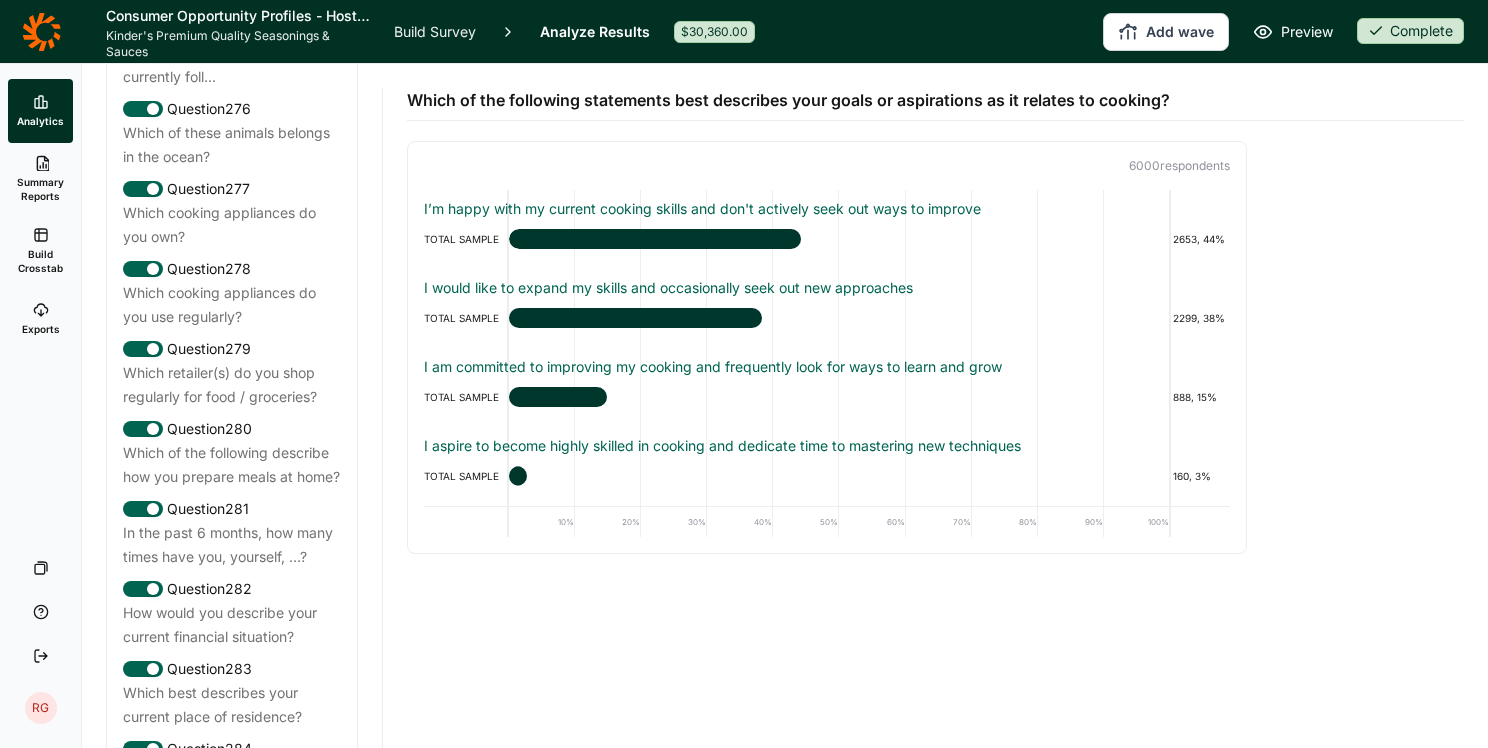 click on "How much do you feel like your cooking habits are influenced by any of the following?" at bounding box center [232, -411] 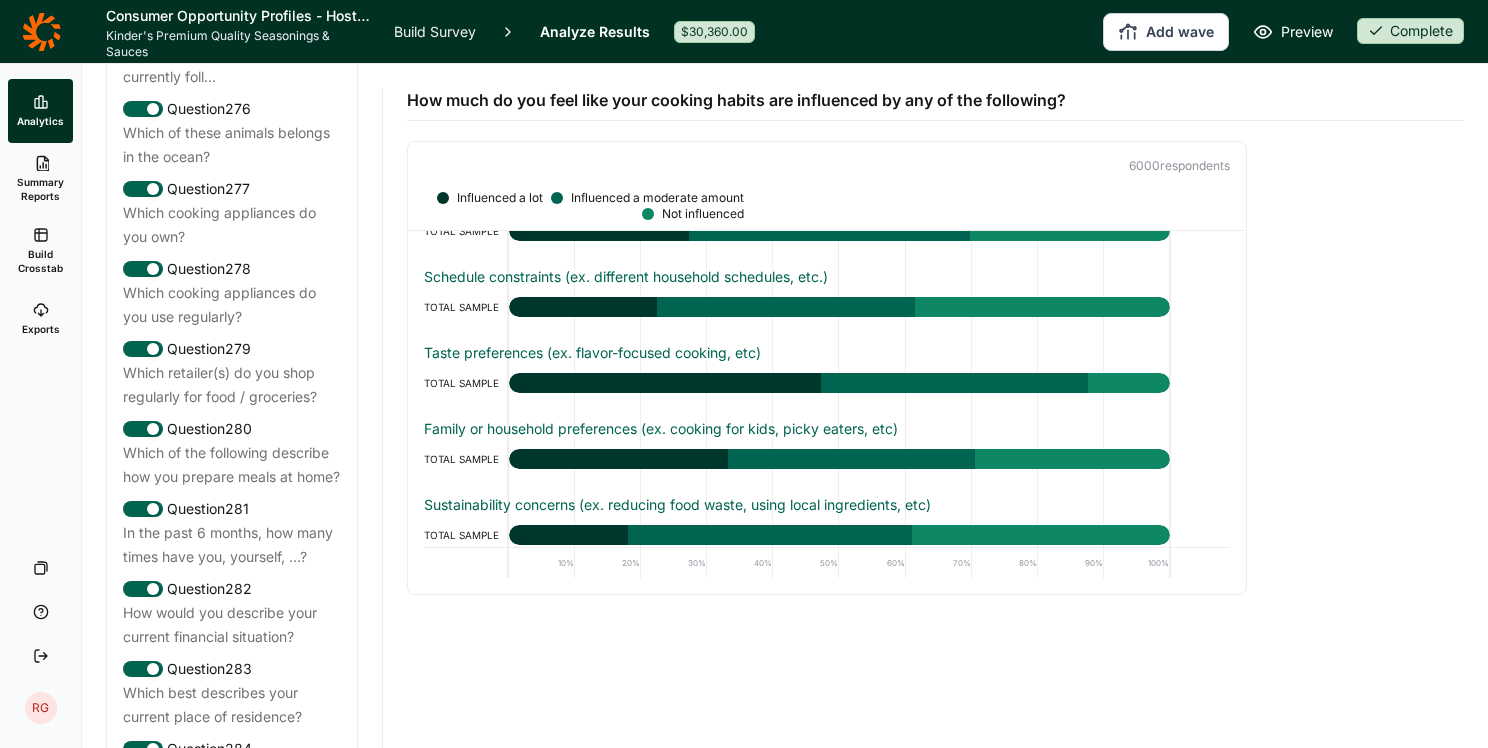 scroll, scrollTop: 216, scrollLeft: 0, axis: vertical 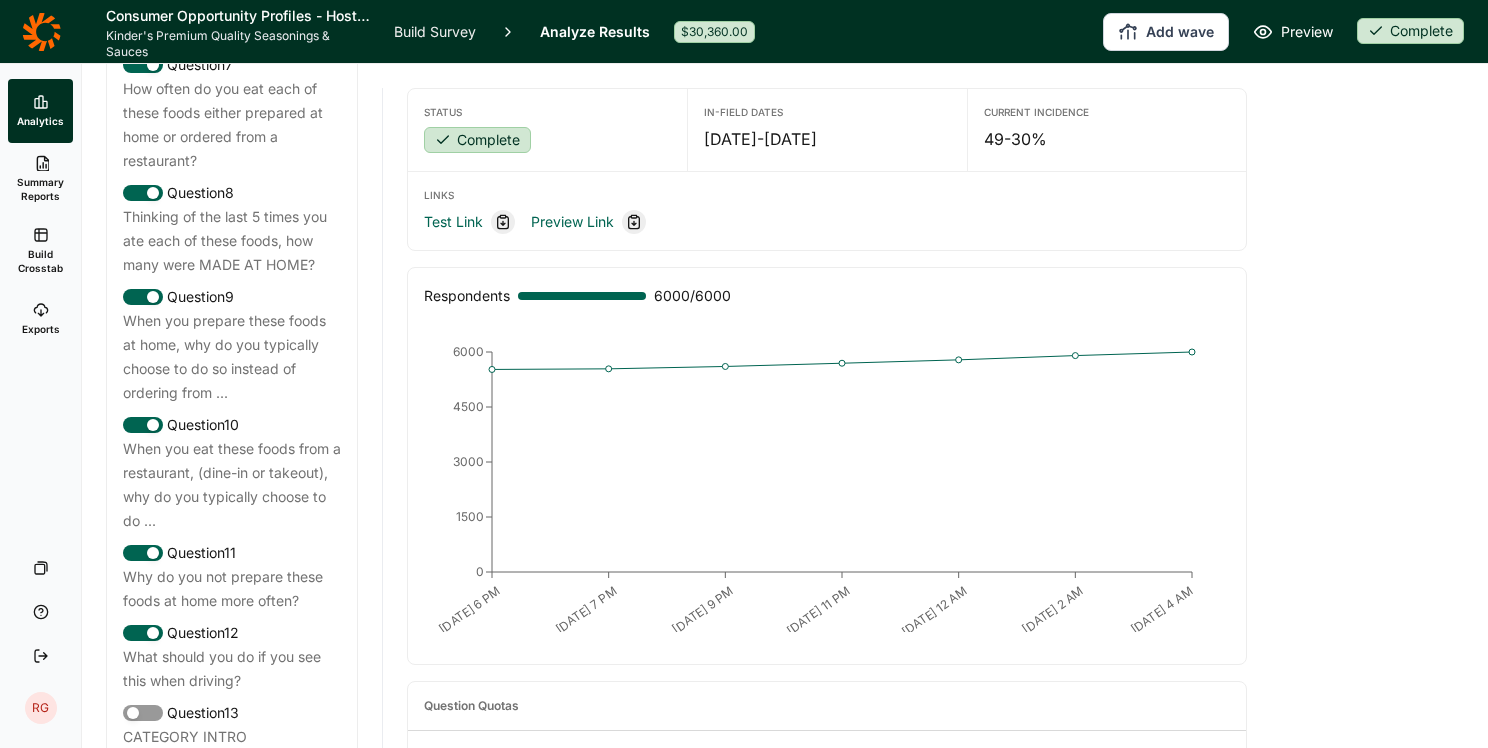 click on "Thinking of the last 5 times you ate each of these foods, how many were MADE AT HOME?" at bounding box center (232, 241) 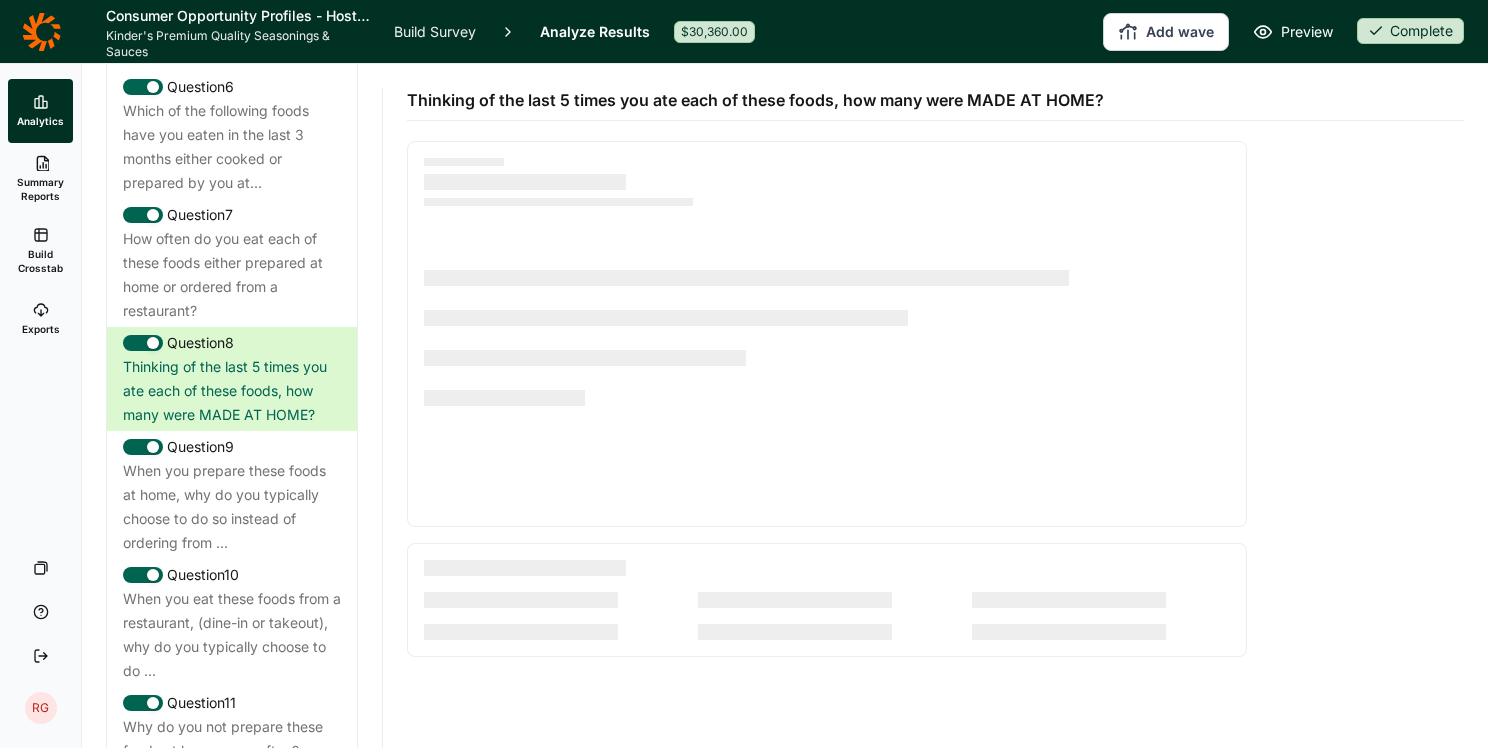scroll, scrollTop: 1100, scrollLeft: 0, axis: vertical 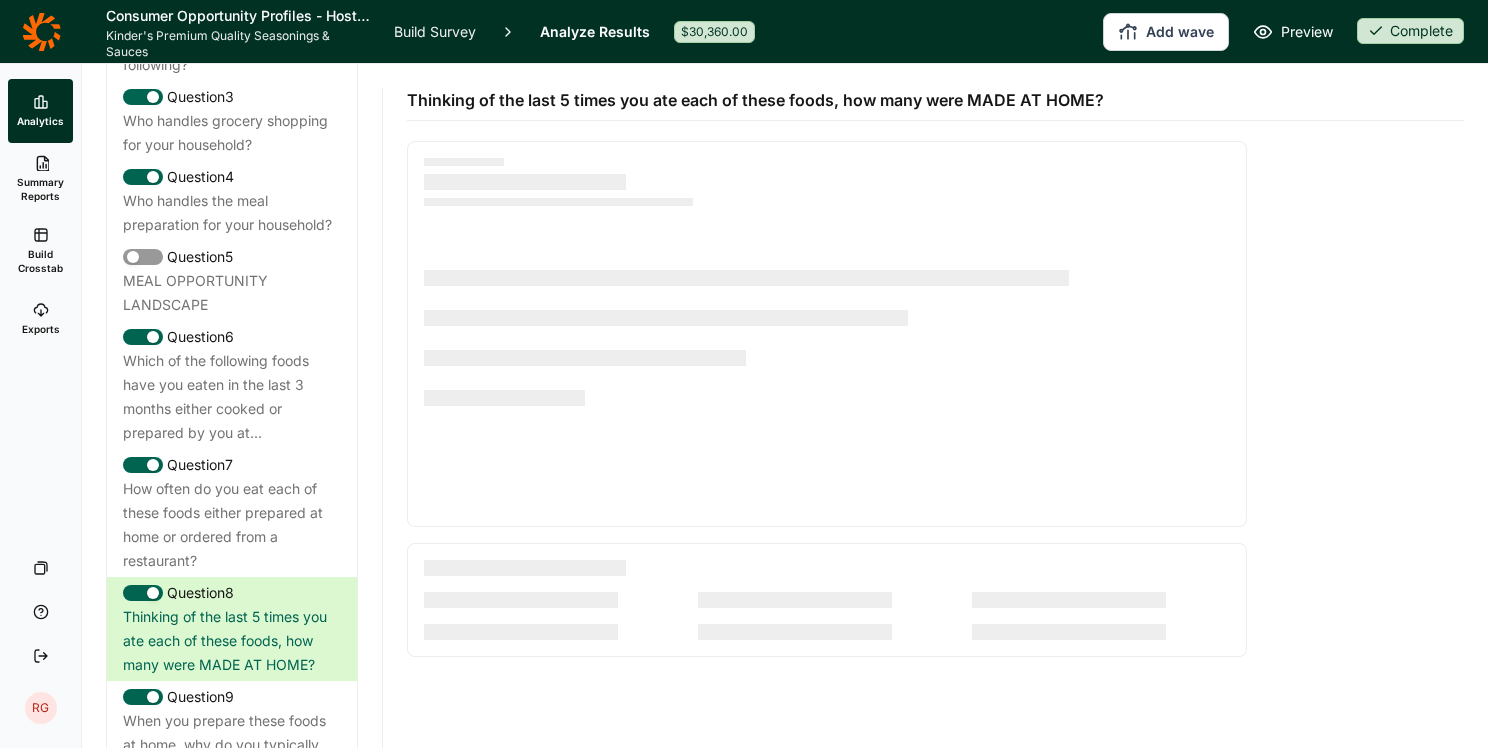 click 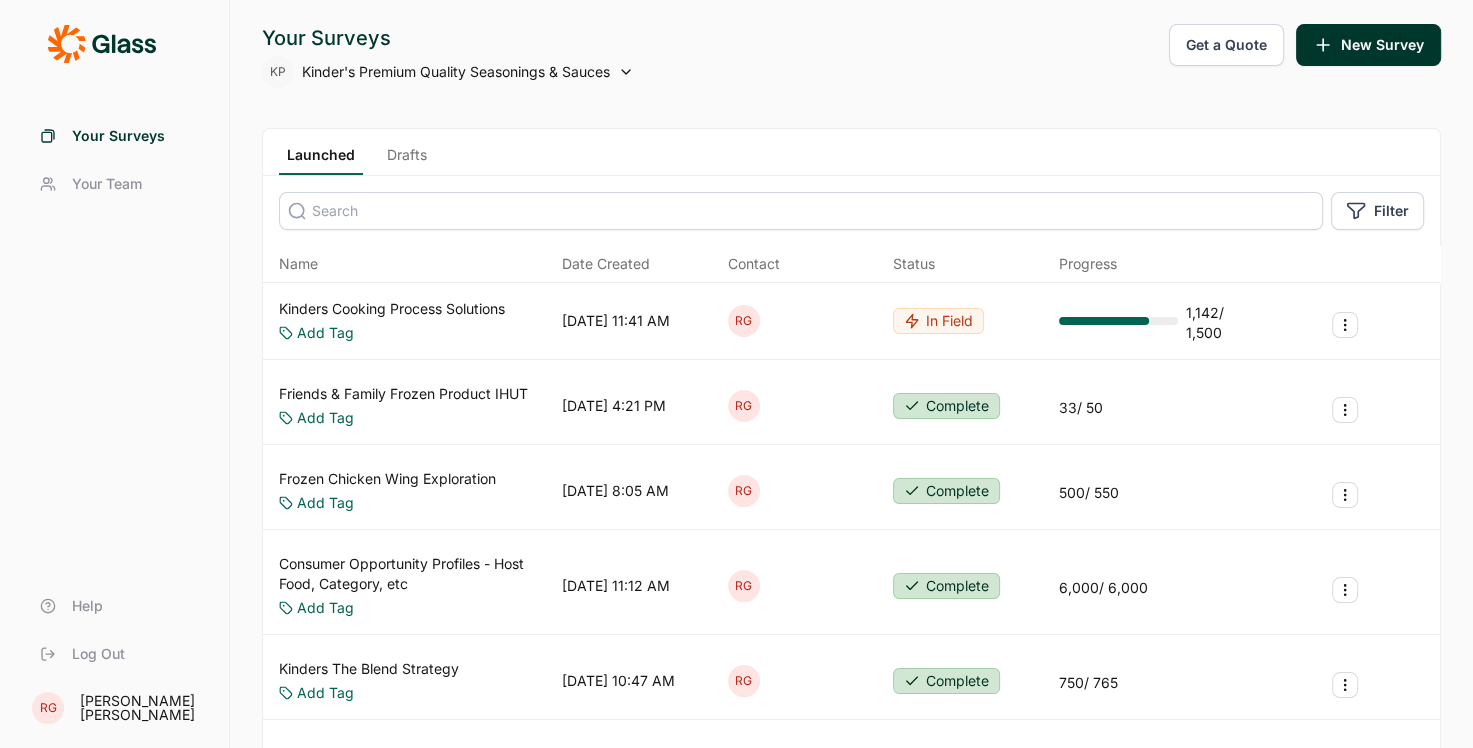 click on "Kinders Cooking Process Solutions" at bounding box center [392, 309] 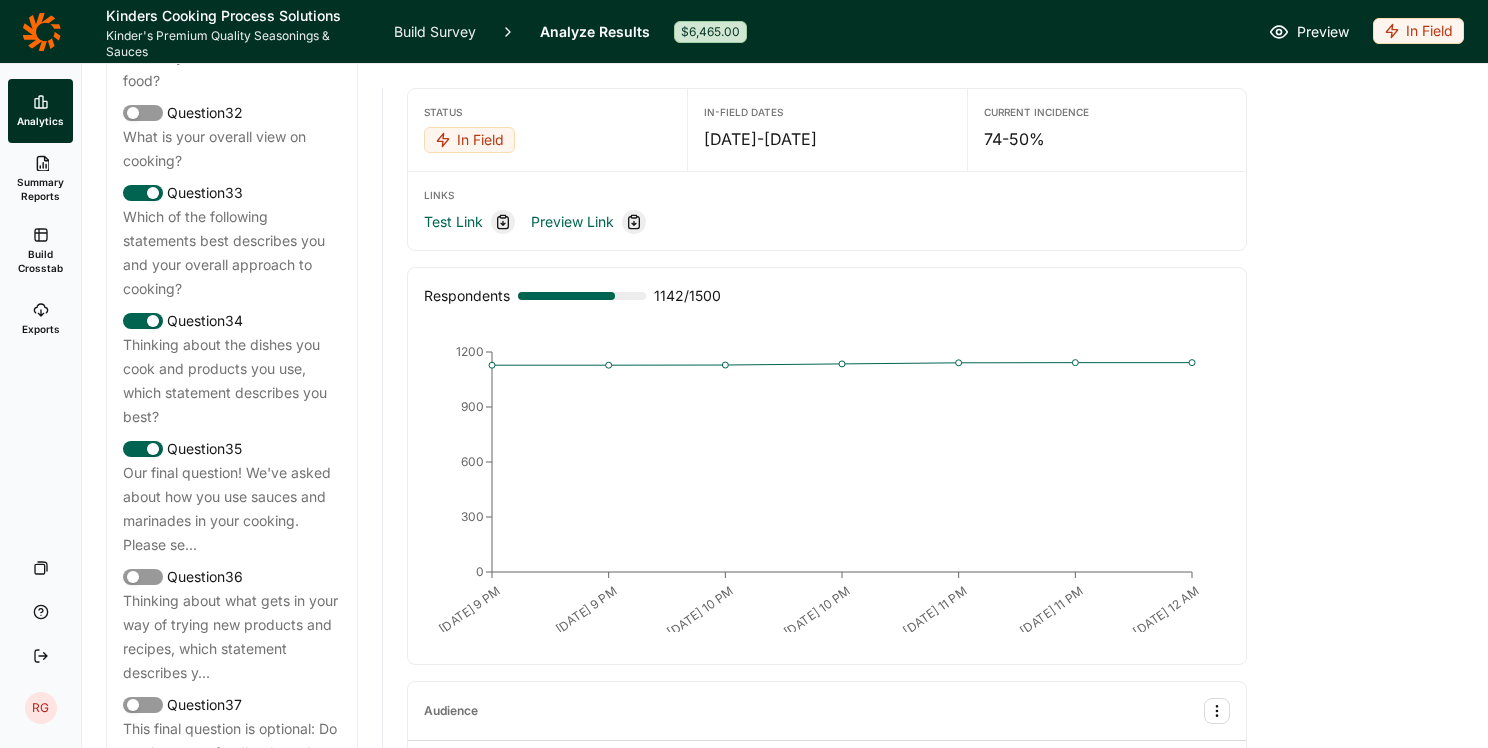scroll, scrollTop: 4400, scrollLeft: 0, axis: vertical 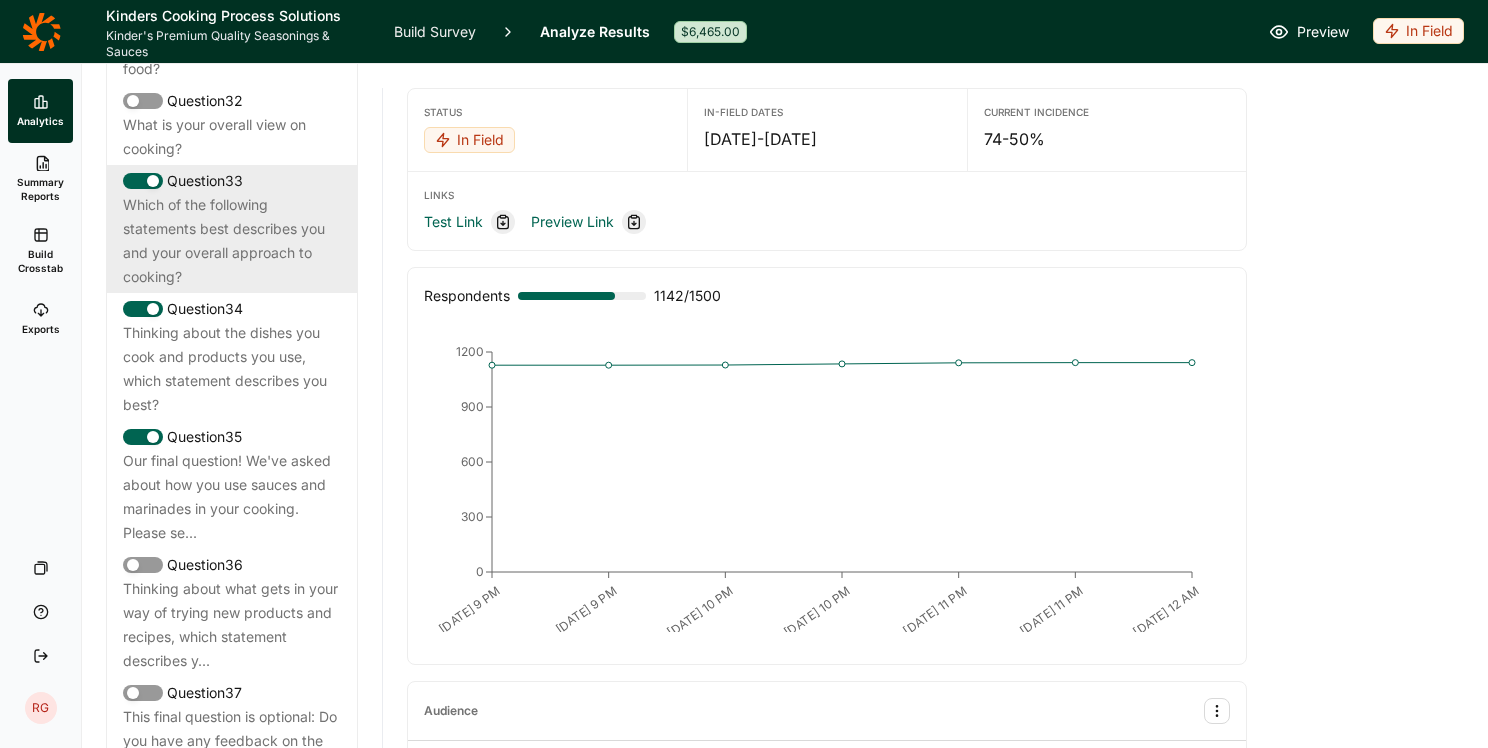 click on "Which of the following statements best describes you and your overall approach to cooking?" at bounding box center [232, 241] 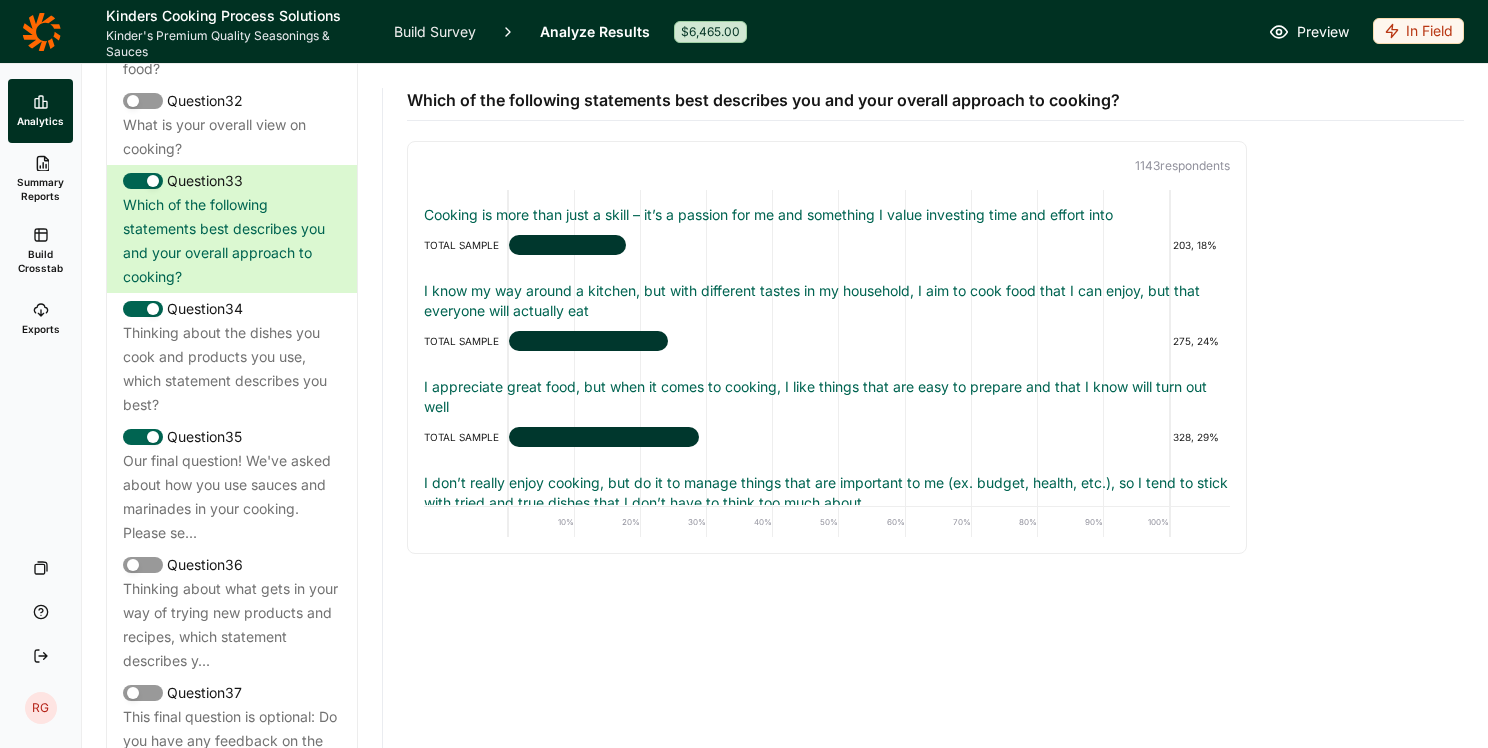 scroll, scrollTop: 200, scrollLeft: 0, axis: vertical 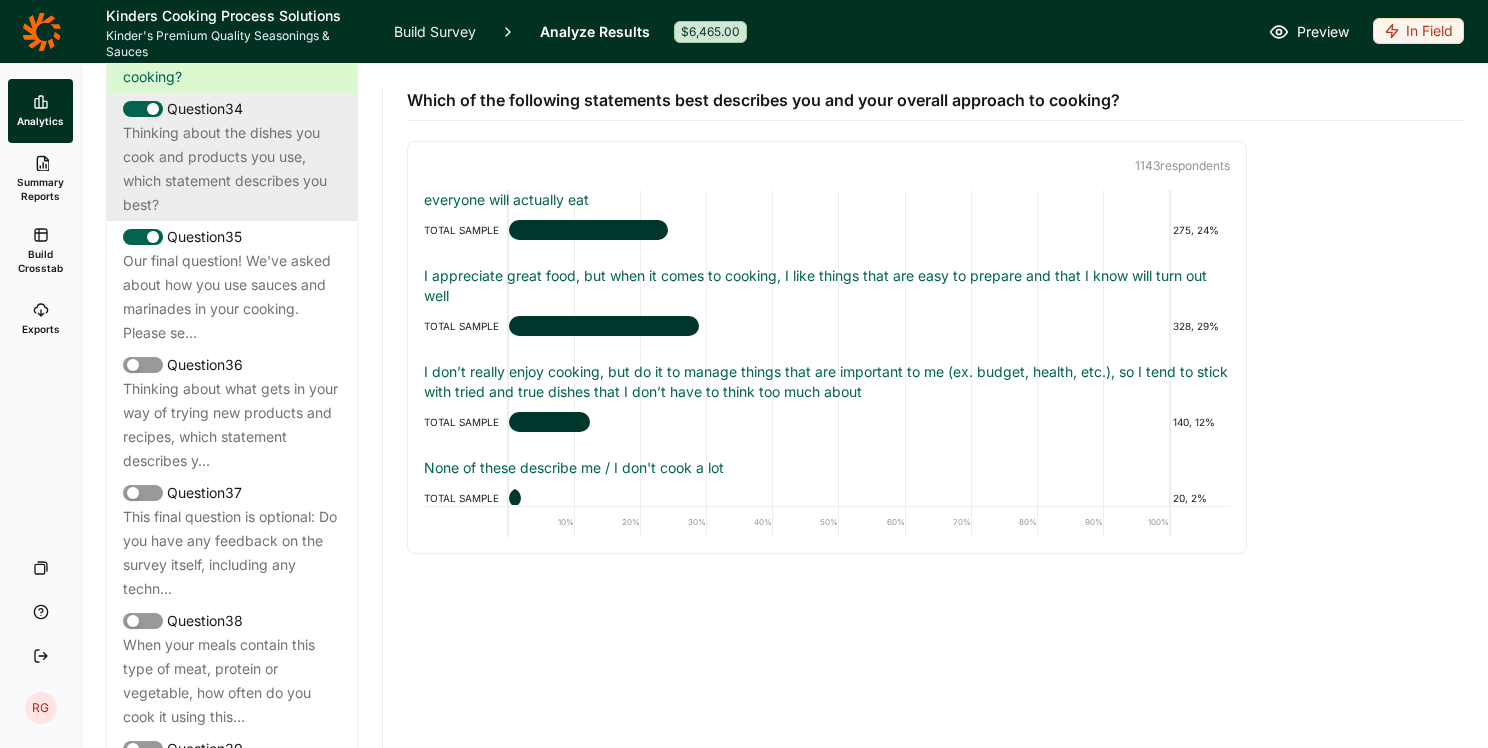 click on "Thinking about the dishes you cook and products you use, which statement describes you best?" at bounding box center [232, 169] 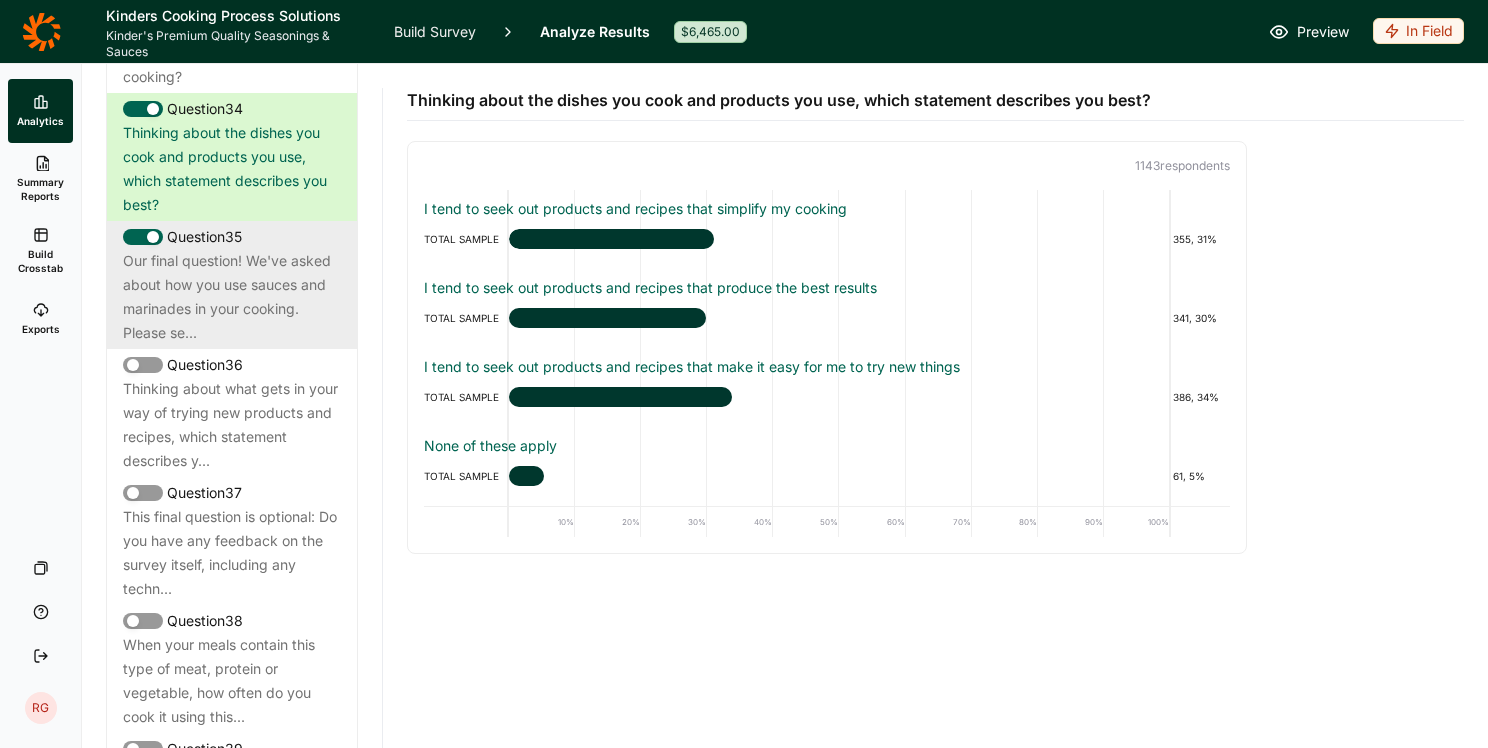 click on "Our final question!  We've asked about how you use sauces and marinades in your cooking.   Please se..." at bounding box center (232, 297) 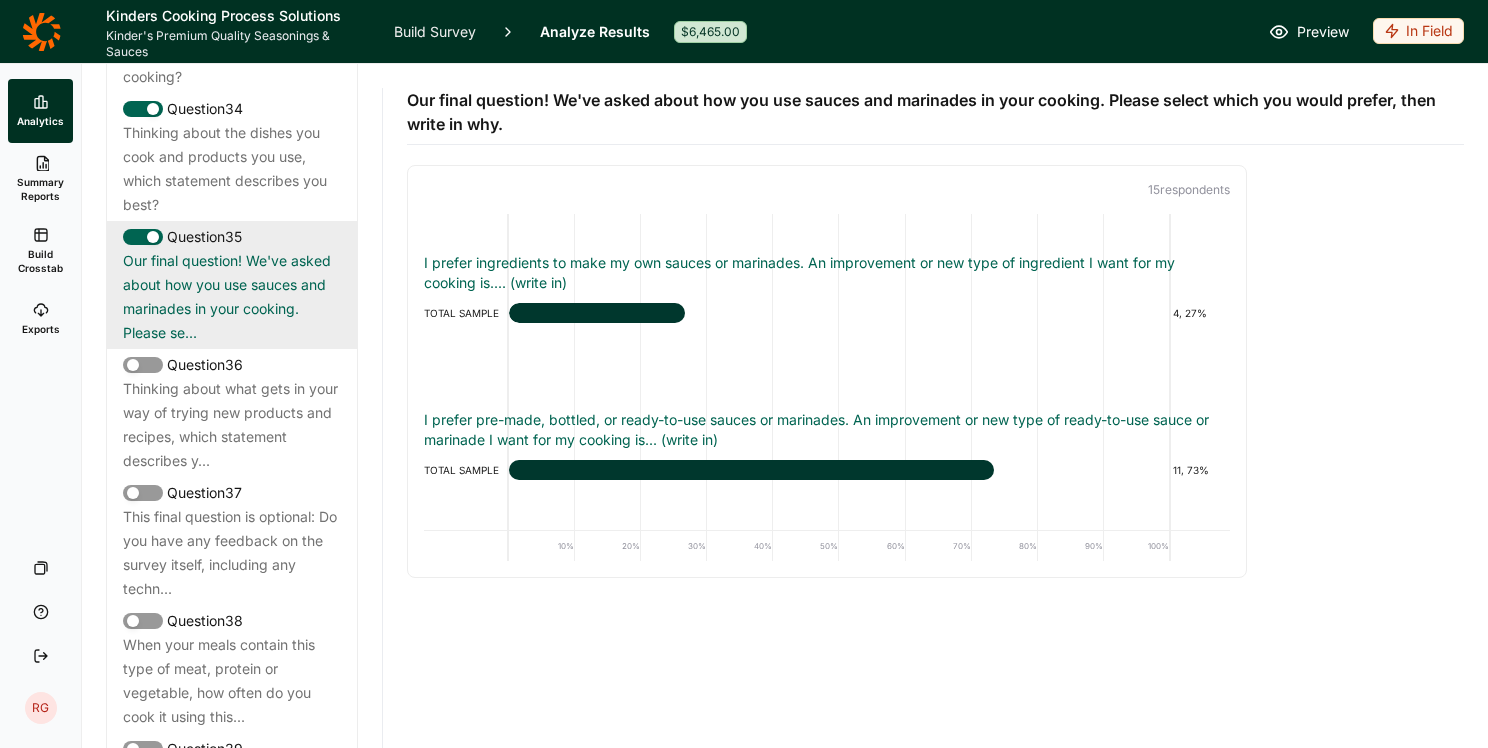 click on "Our final question!  We've asked about how you use sauces and marinades in your cooking.   Please se..." at bounding box center [232, 297] 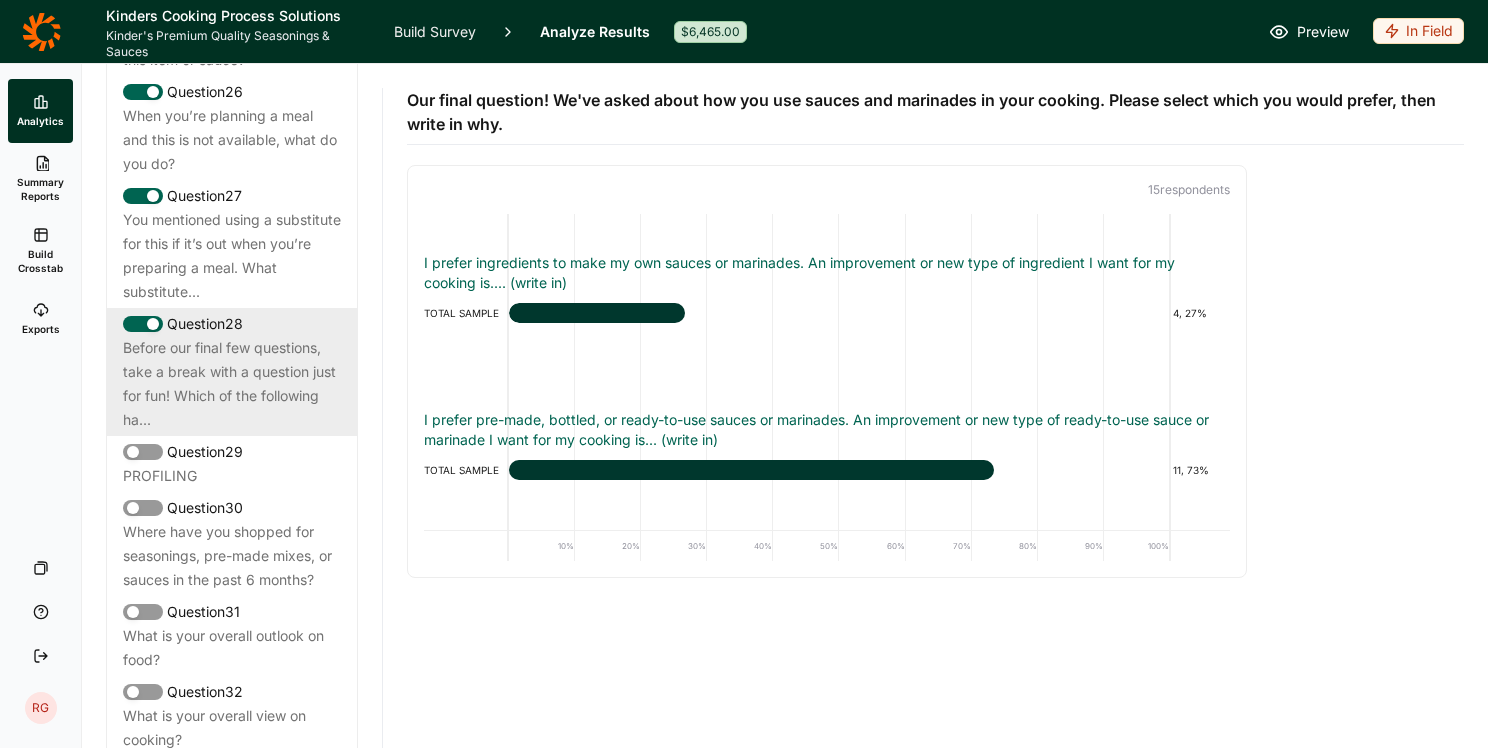 scroll, scrollTop: 3800, scrollLeft: 0, axis: vertical 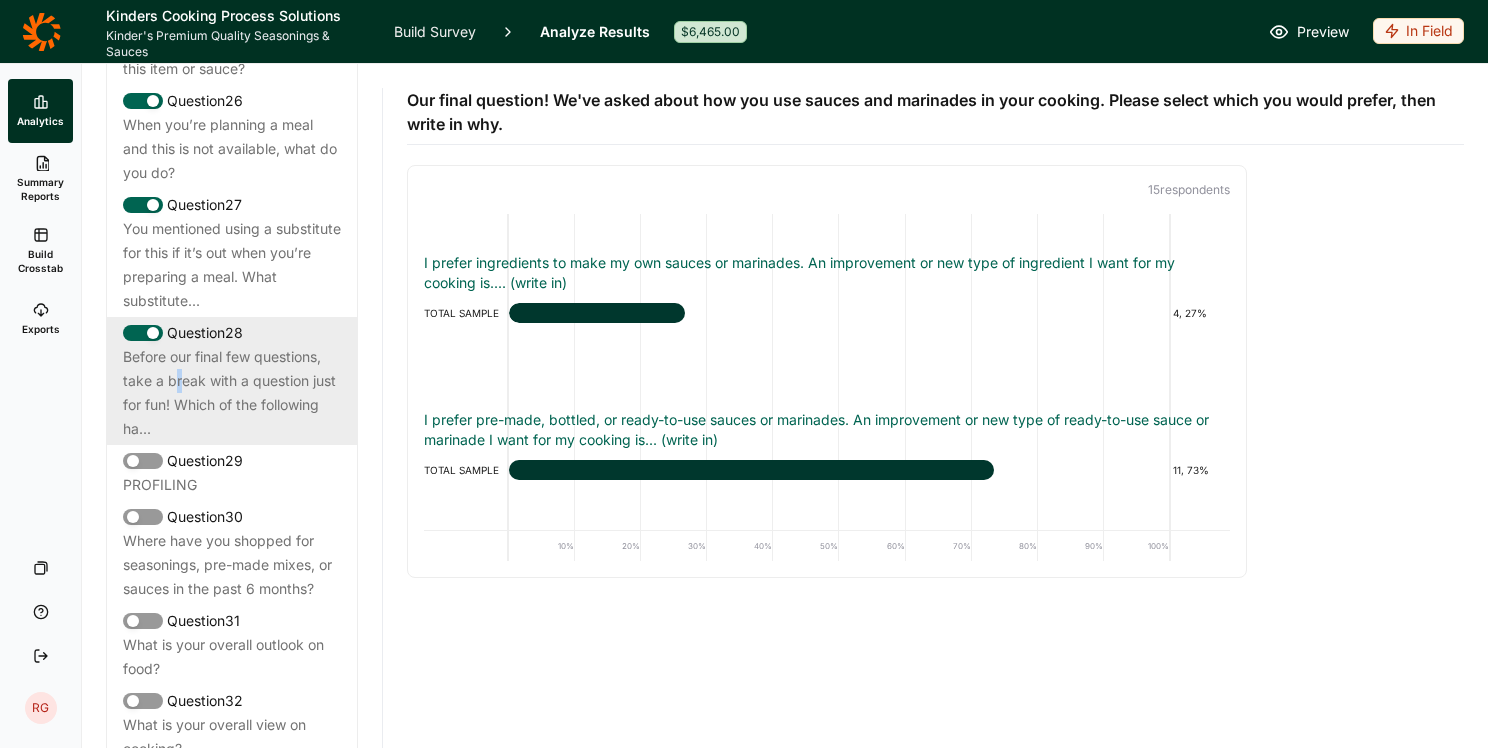click on "Before our final few questions, take a break with a question just for fun! Which of the following ha..." at bounding box center [232, 393] 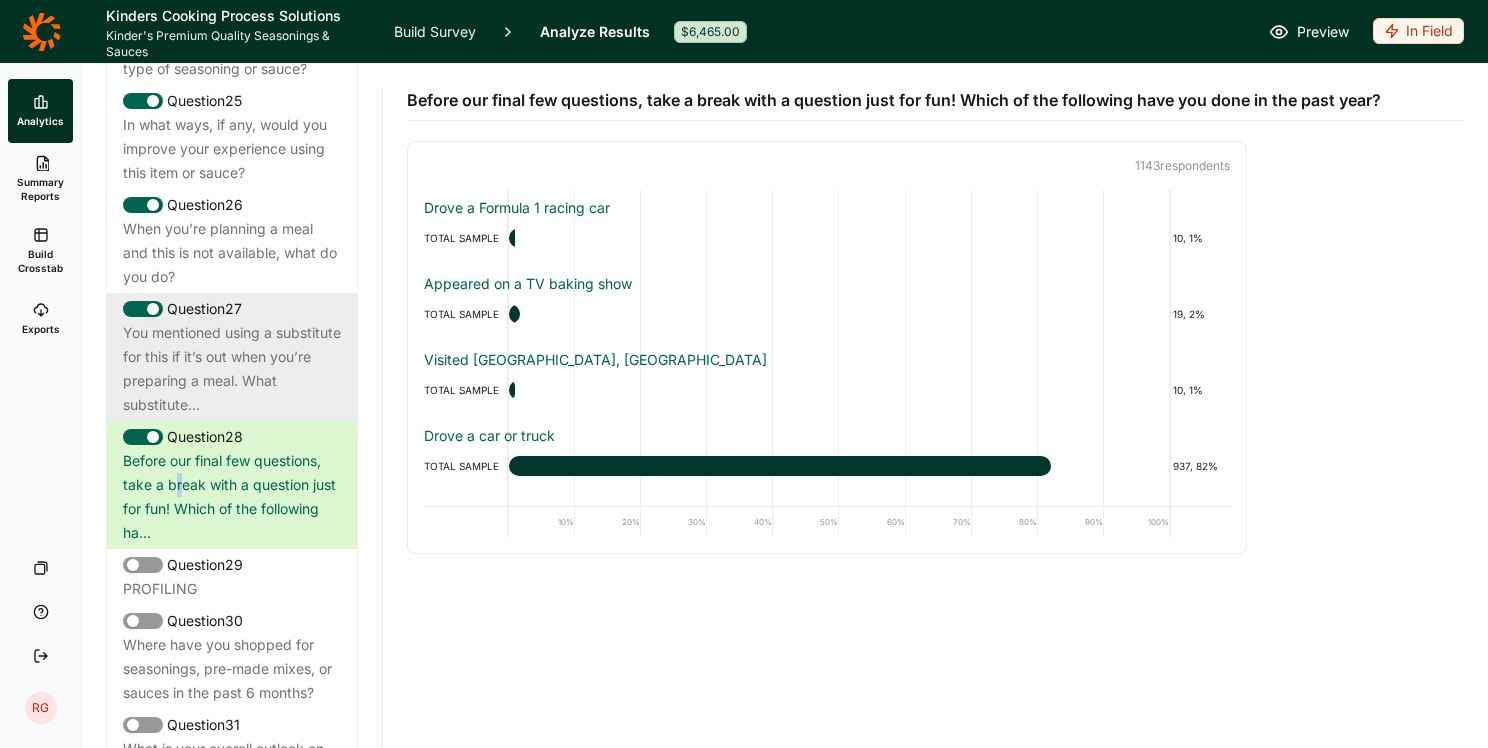scroll, scrollTop: 3600, scrollLeft: 0, axis: vertical 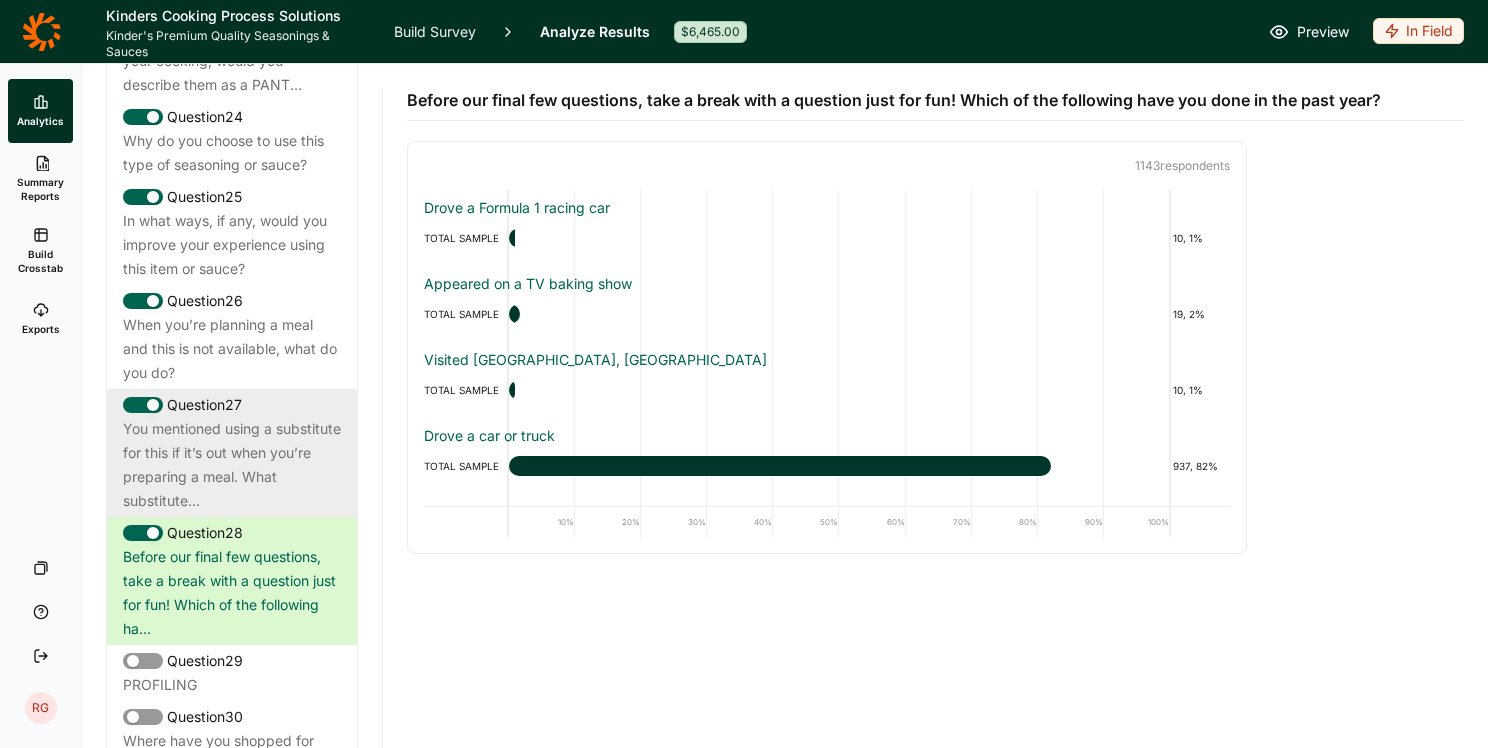 click on "You mentioned using a substitute for this if it’s out when you’re preparing a meal.  What substitute..." at bounding box center (232, 465) 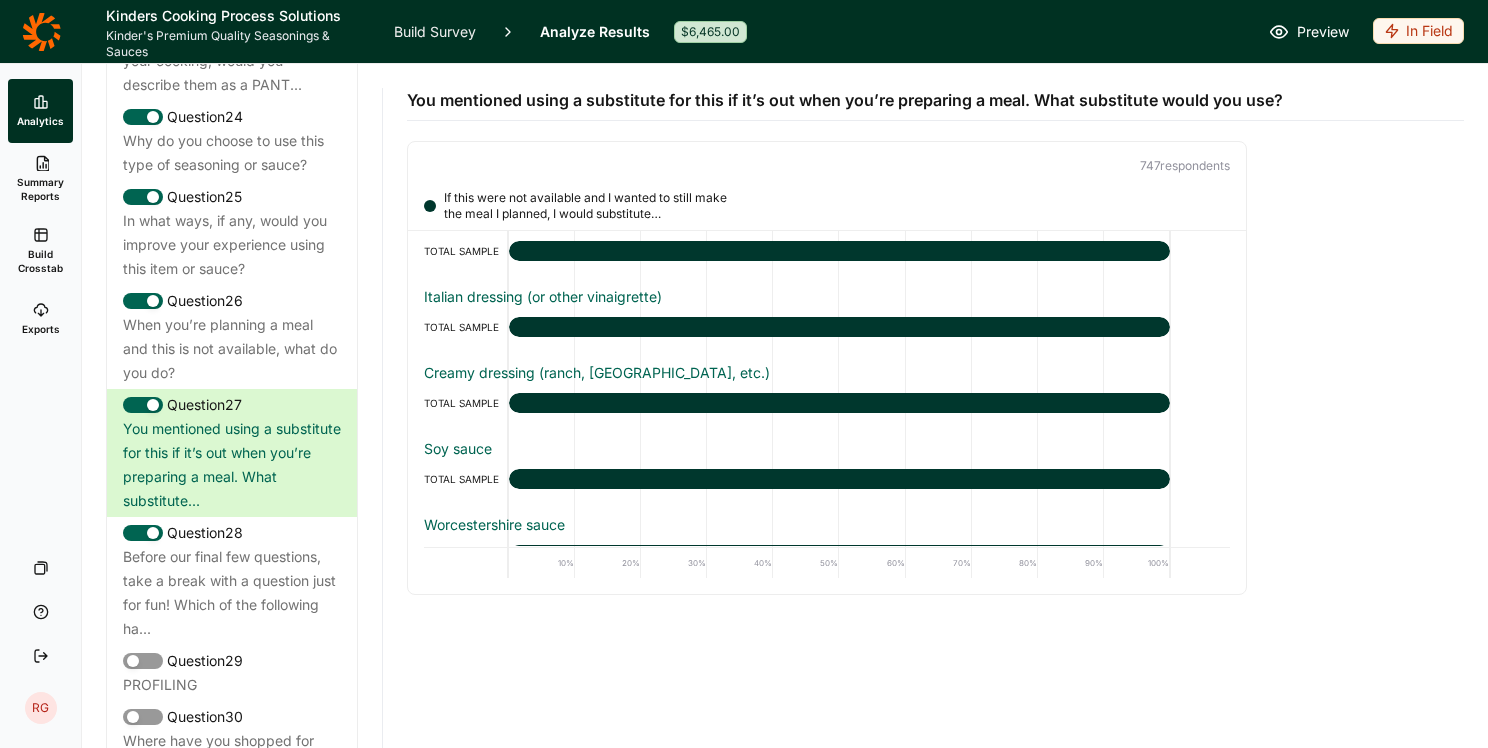 scroll, scrollTop: 200, scrollLeft: 0, axis: vertical 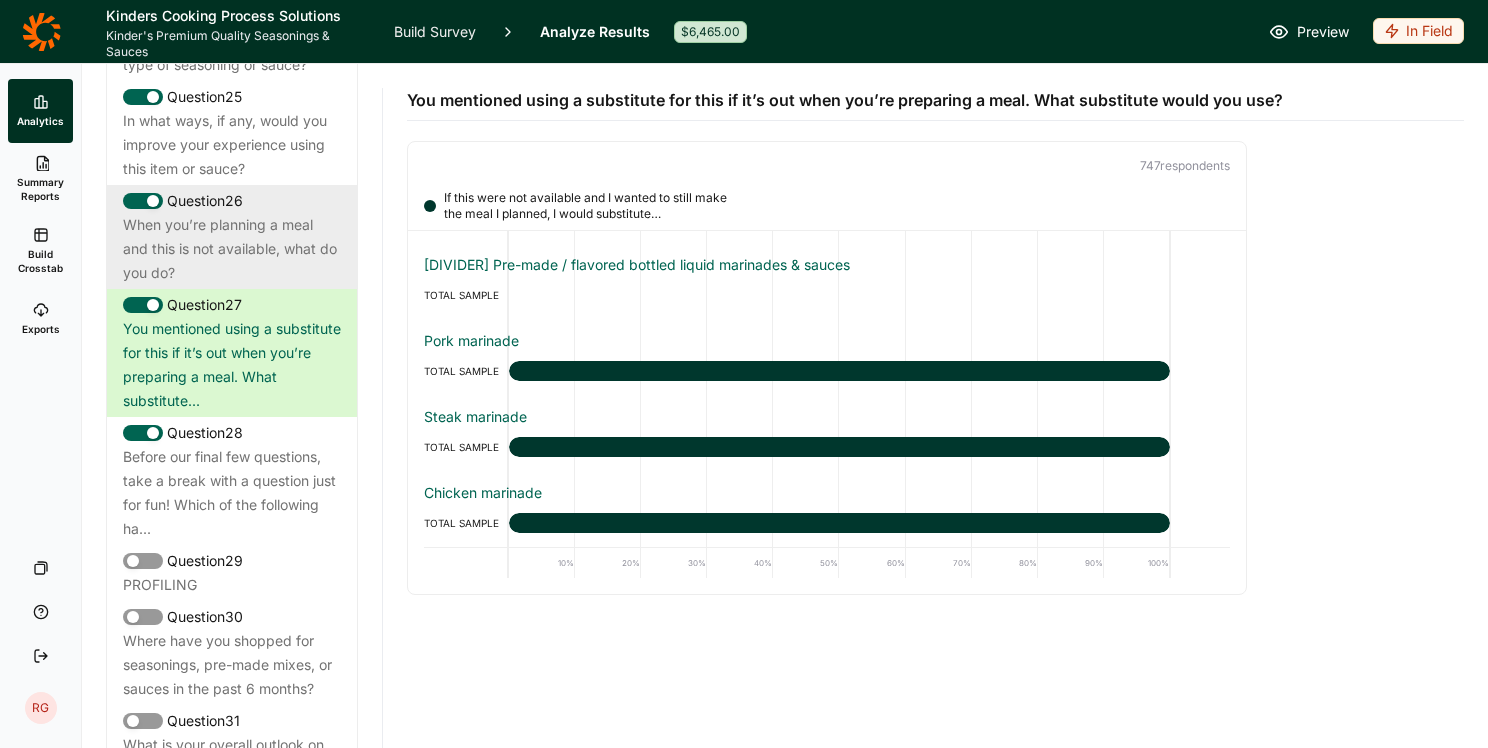 click on "When you’re planning a meal and this is not available, what do you do?" at bounding box center (232, 249) 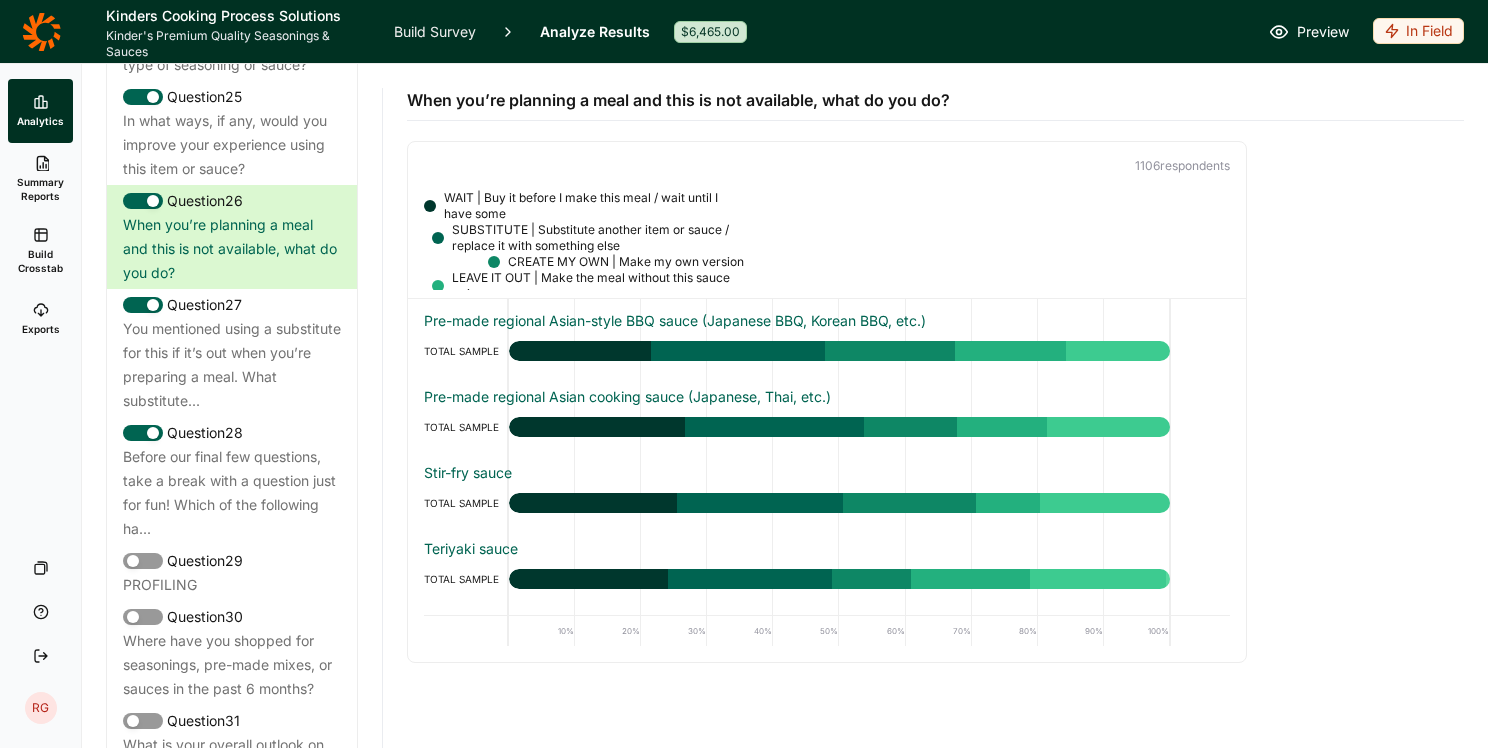 scroll, scrollTop: 1900, scrollLeft: 0, axis: vertical 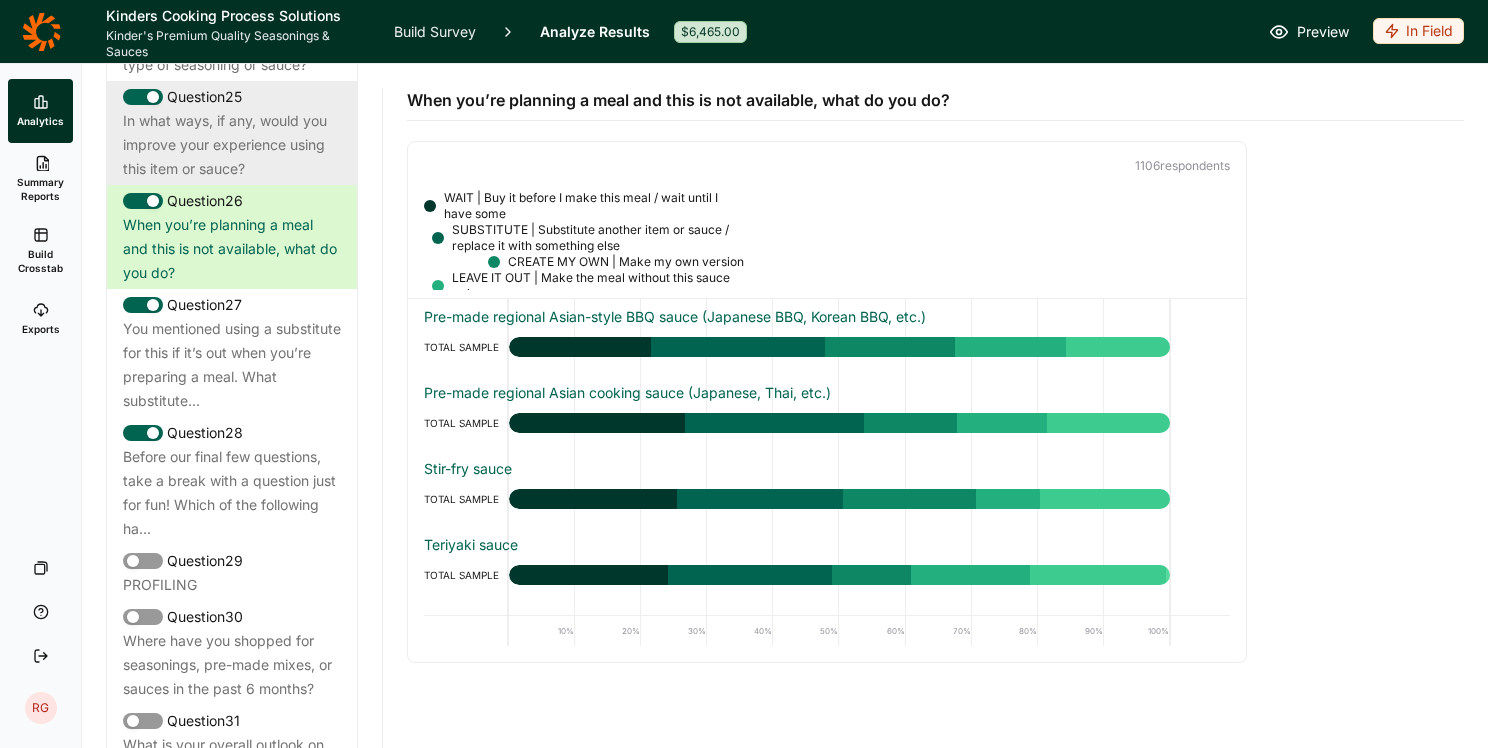 click on "In what ways, if any, would you improve your experience using this item or sauce?" at bounding box center [232, 145] 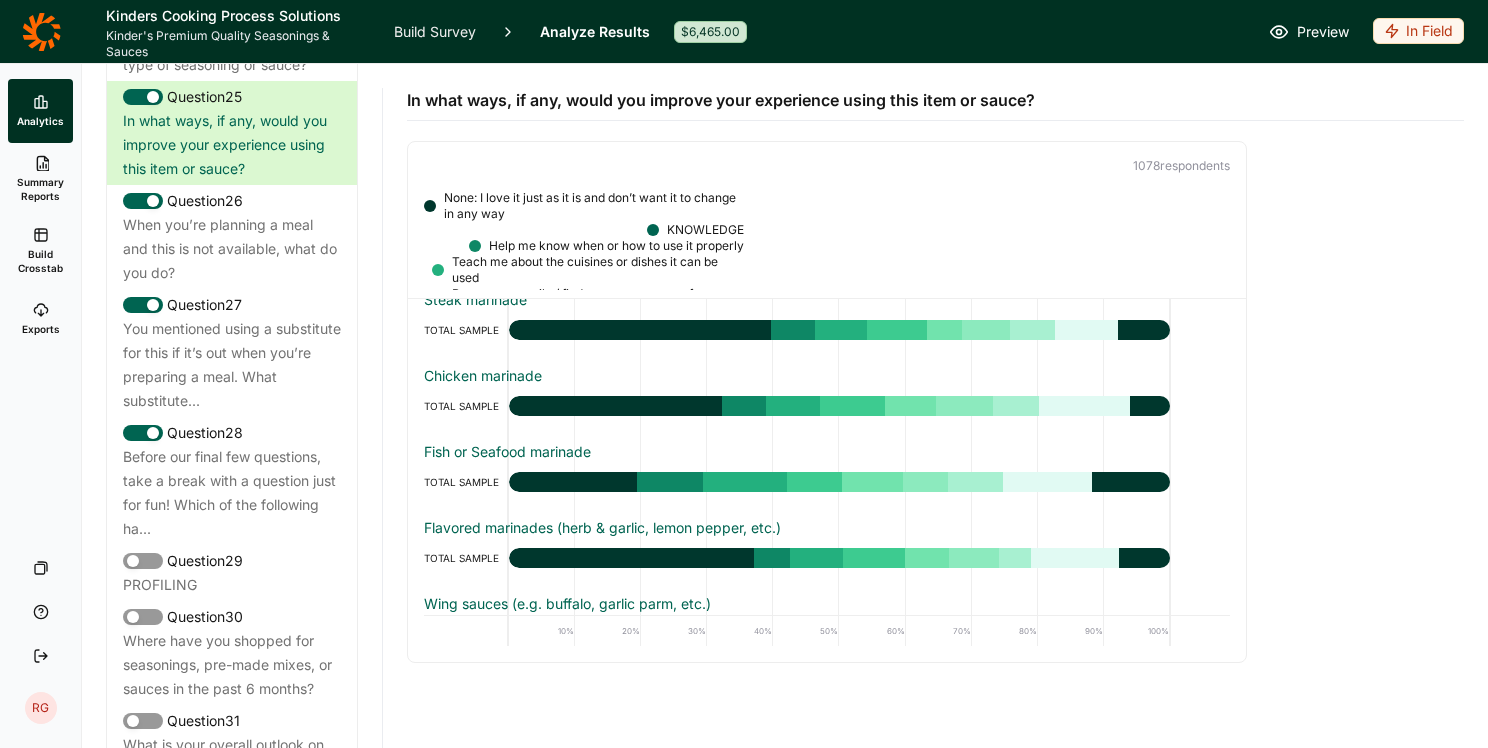 scroll, scrollTop: 1300, scrollLeft: 0, axis: vertical 